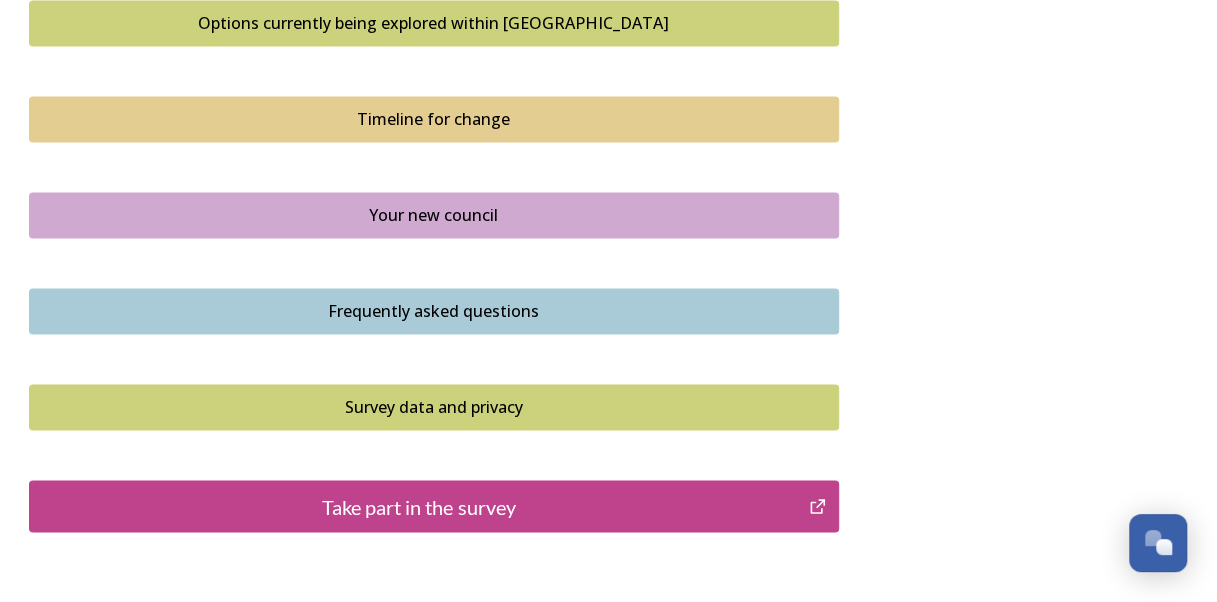scroll, scrollTop: 1544, scrollLeft: 0, axis: vertical 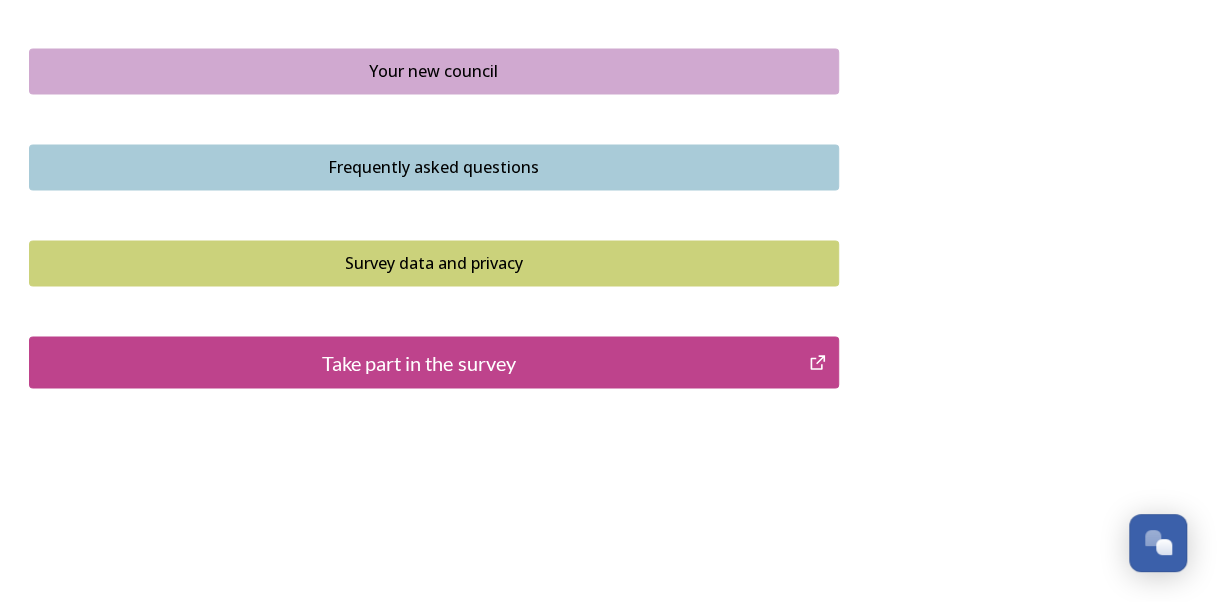 click on "Take part in the survey" at bounding box center [419, 362] 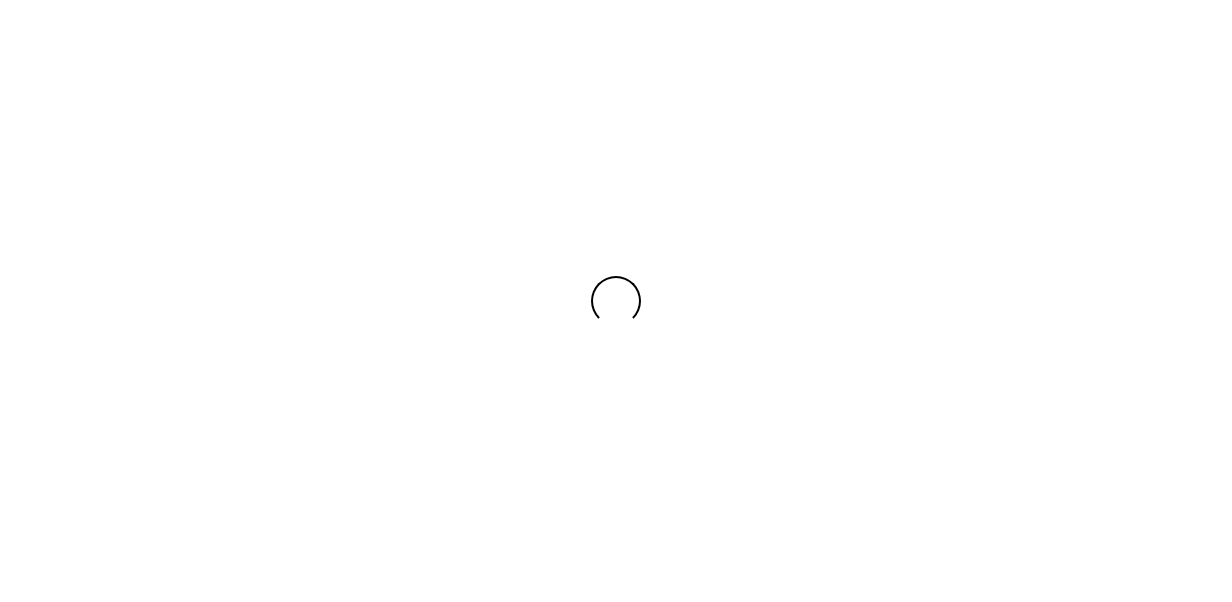 scroll, scrollTop: 0, scrollLeft: 0, axis: both 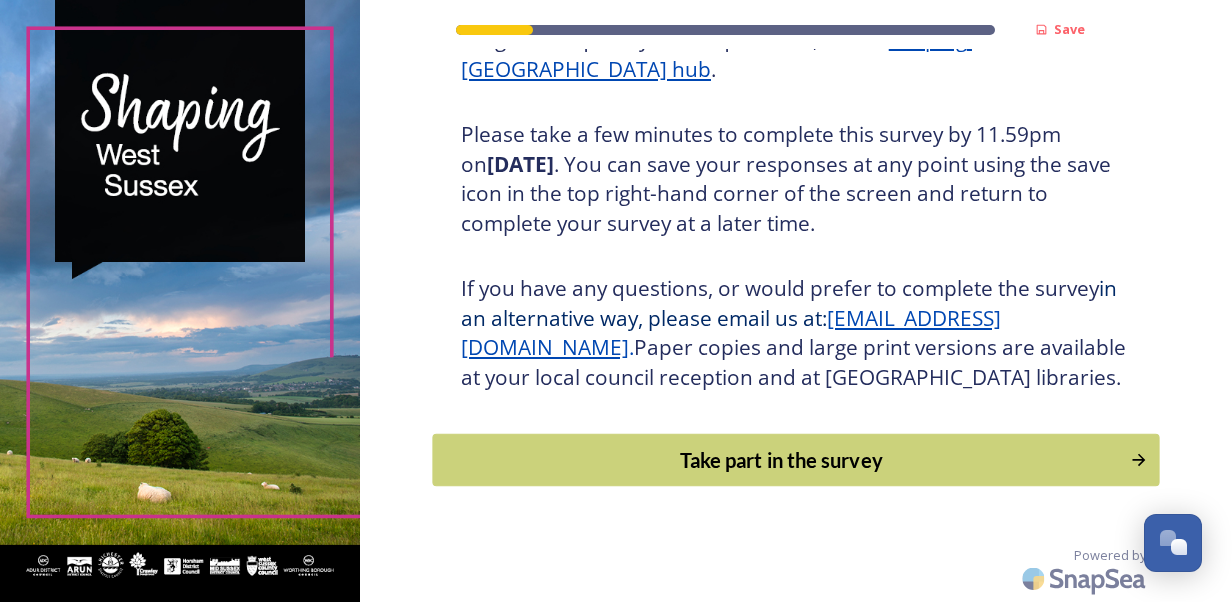 click on "Take part in the survey" at bounding box center (781, 460) 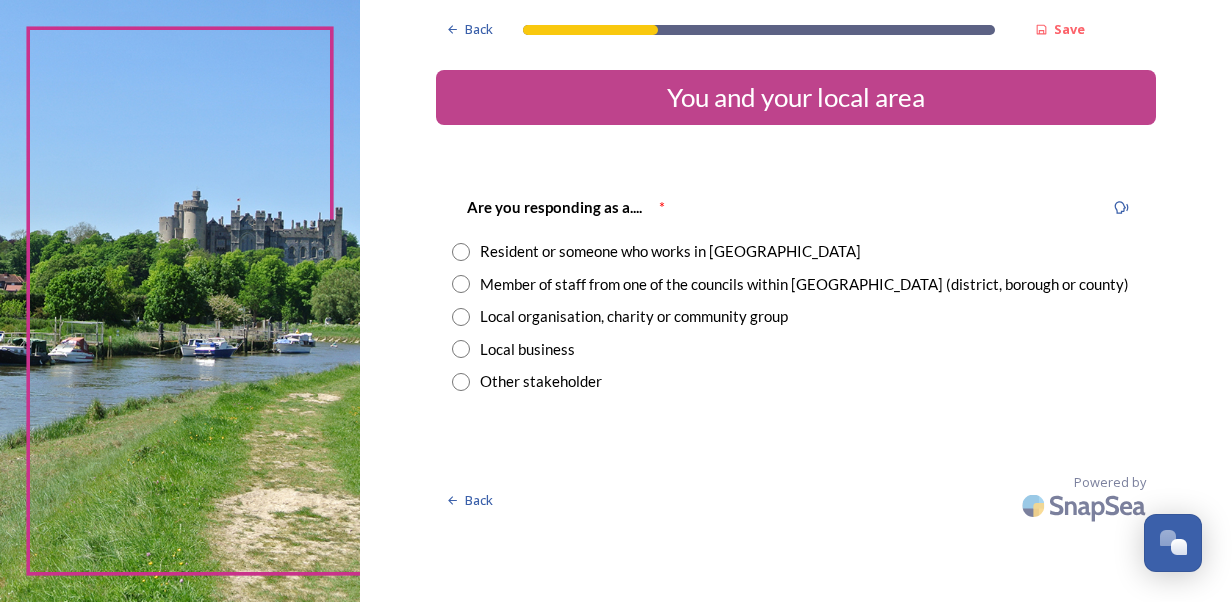 click at bounding box center [461, 252] 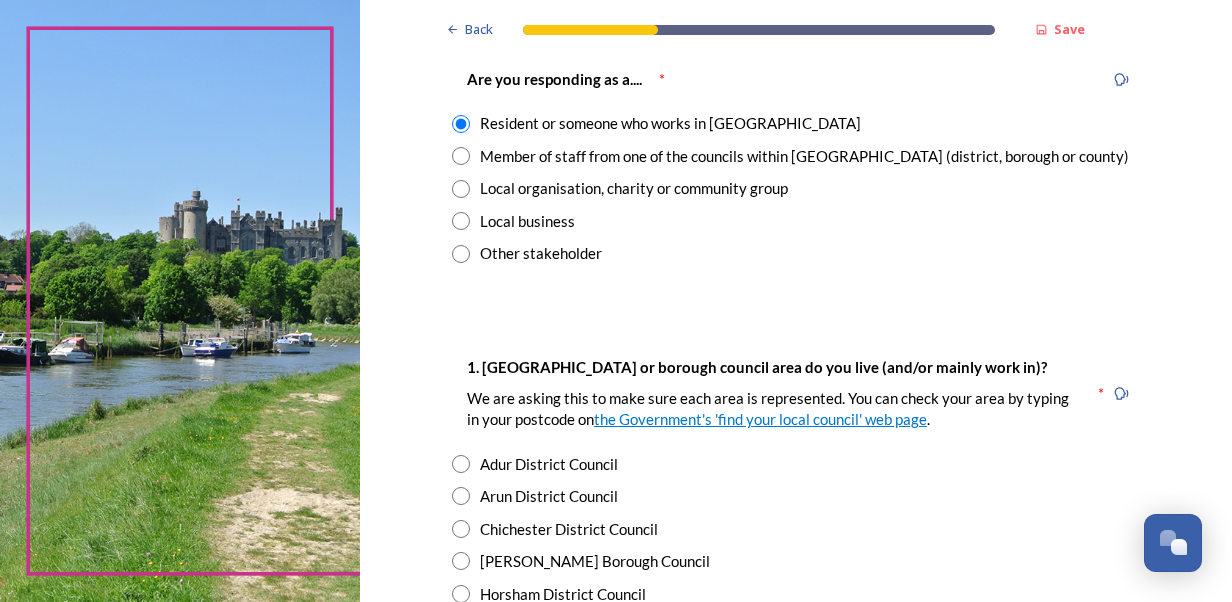 scroll, scrollTop: 200, scrollLeft: 0, axis: vertical 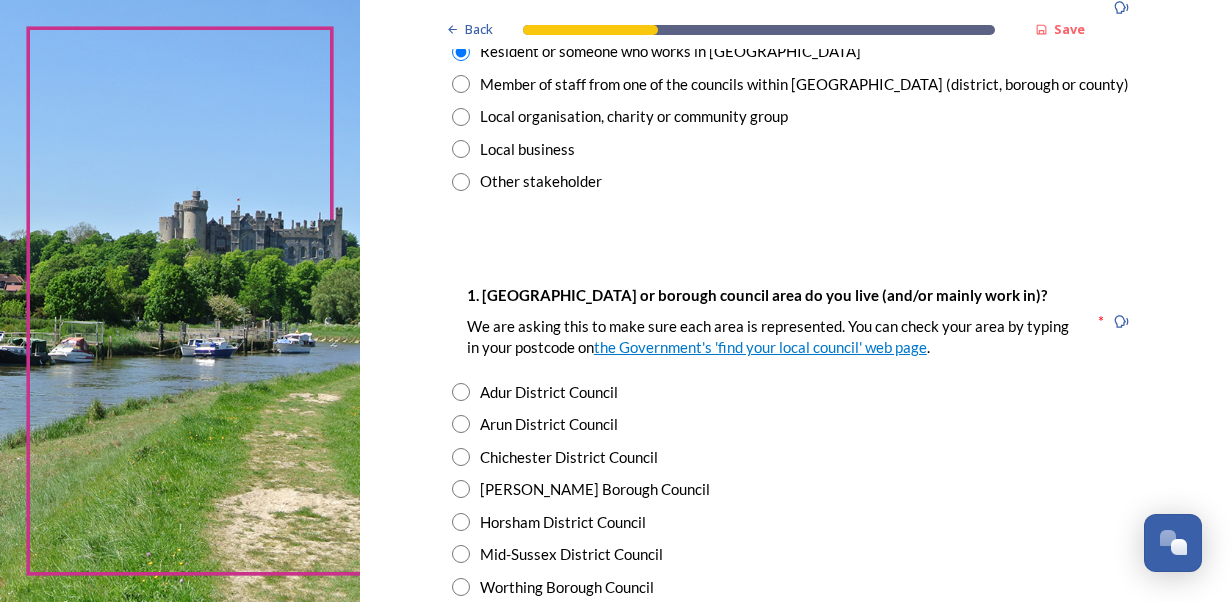 click at bounding box center [461, 457] 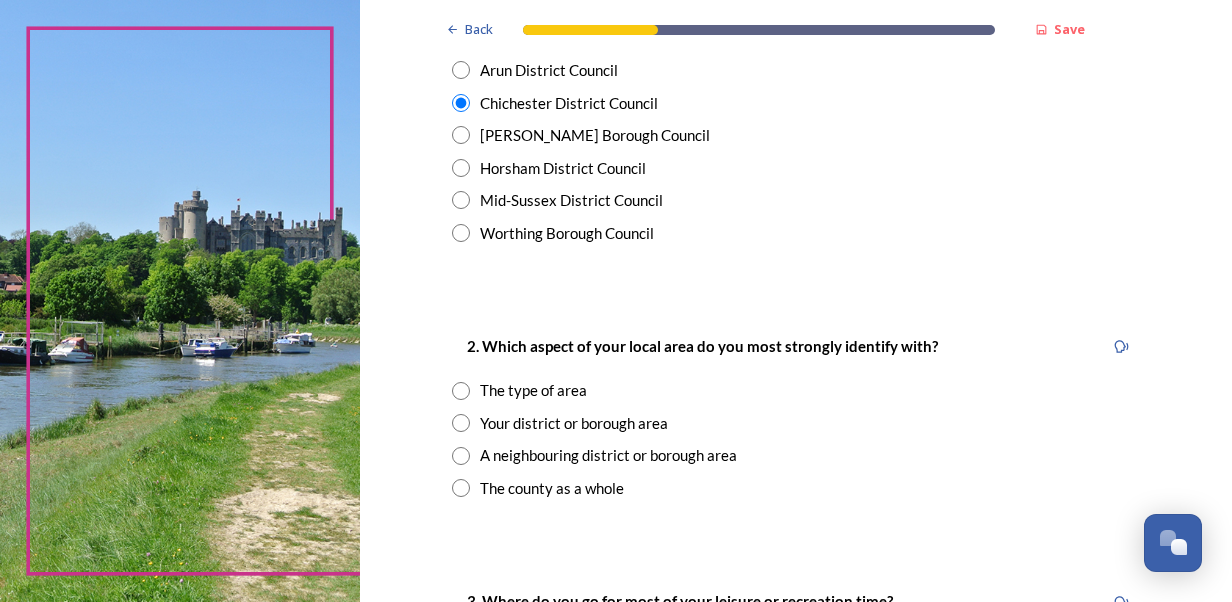 scroll, scrollTop: 600, scrollLeft: 0, axis: vertical 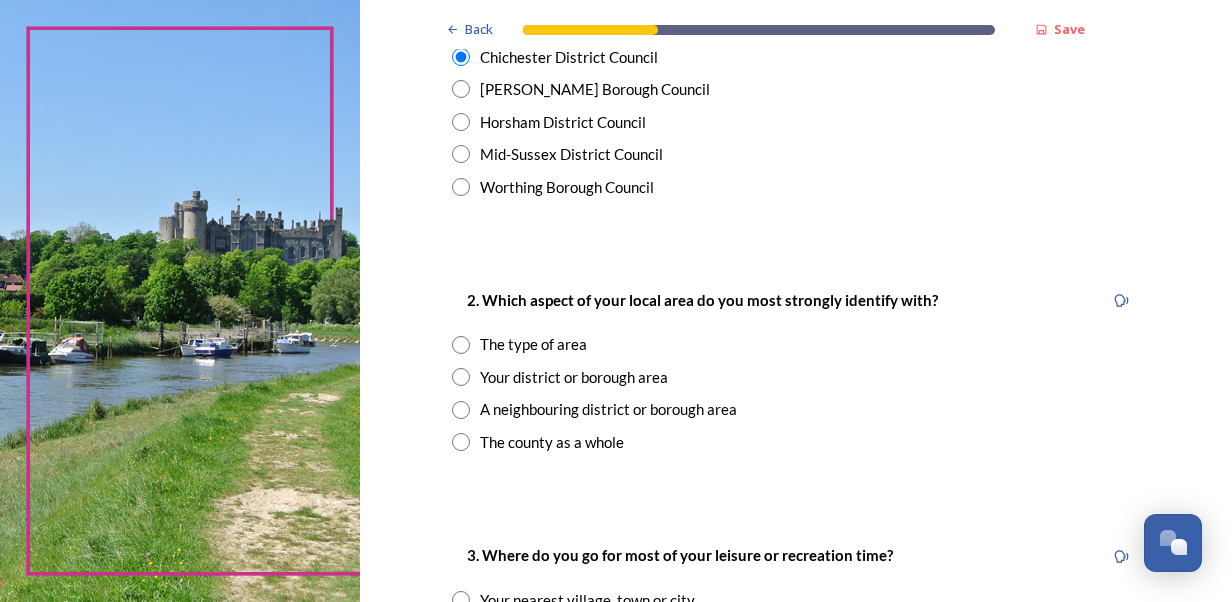 click at bounding box center [461, 345] 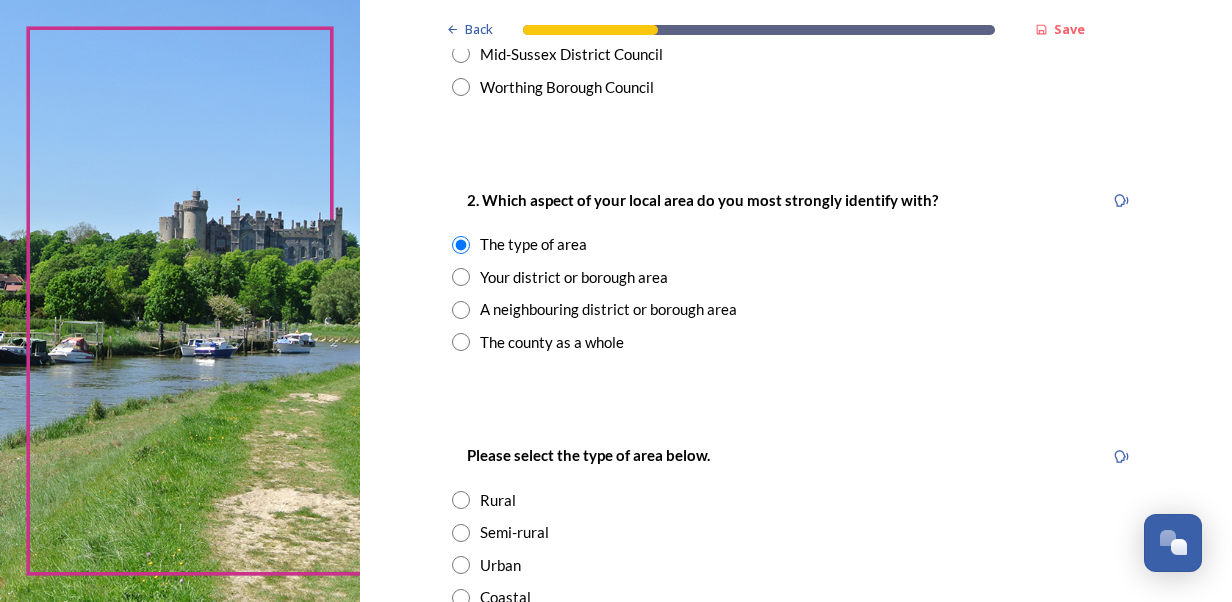 scroll, scrollTop: 800, scrollLeft: 0, axis: vertical 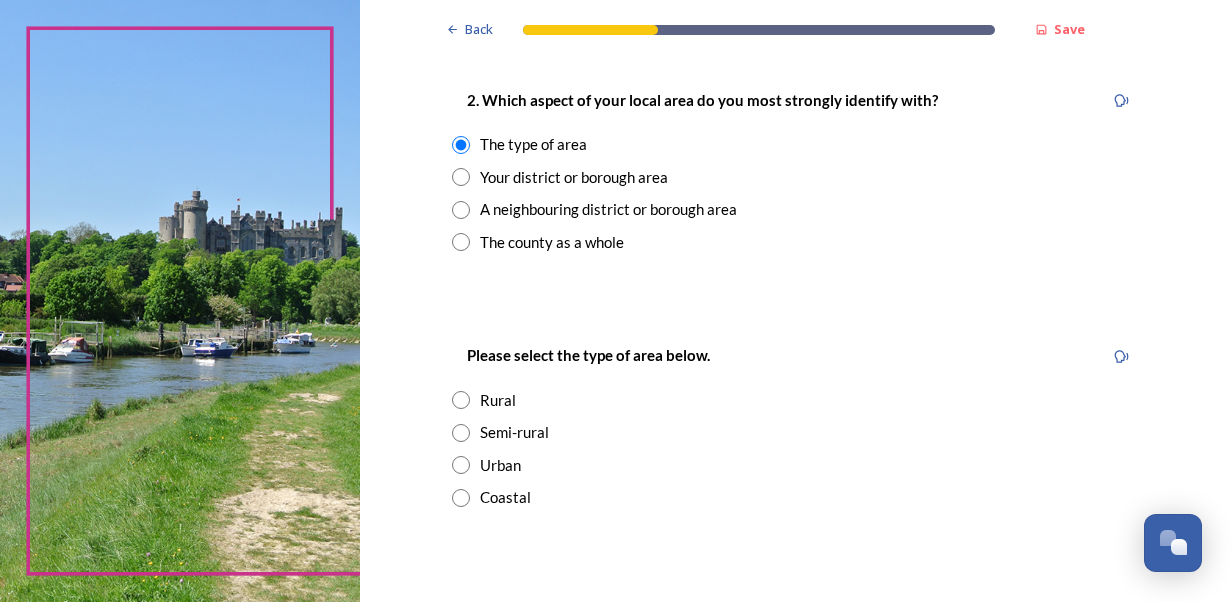 click at bounding box center [461, 242] 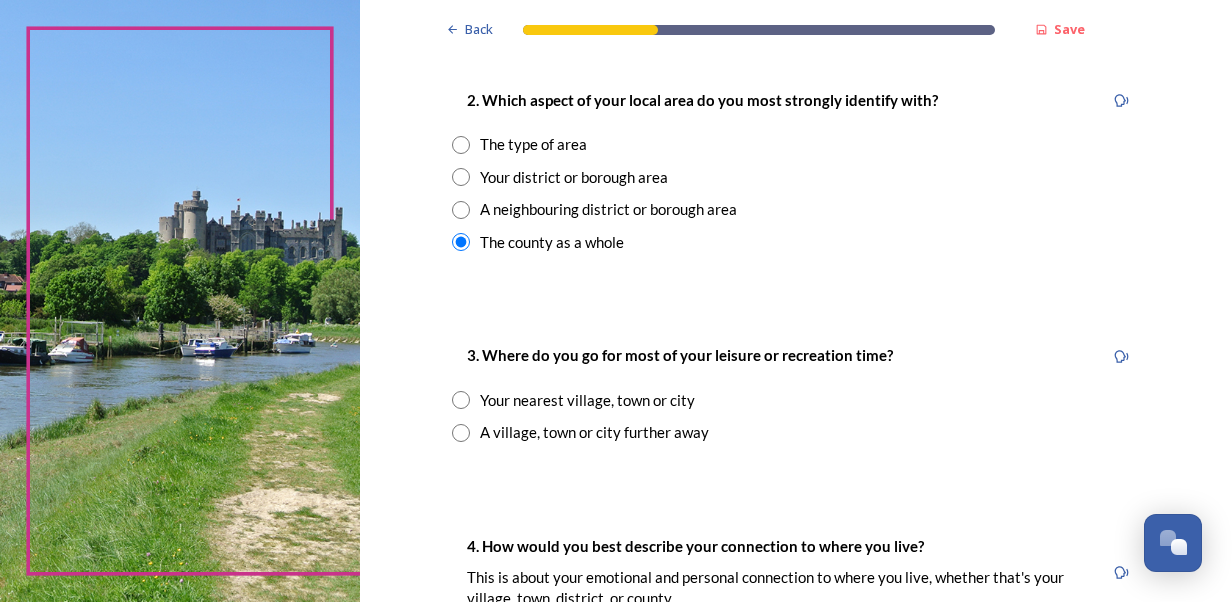 scroll, scrollTop: 900, scrollLeft: 0, axis: vertical 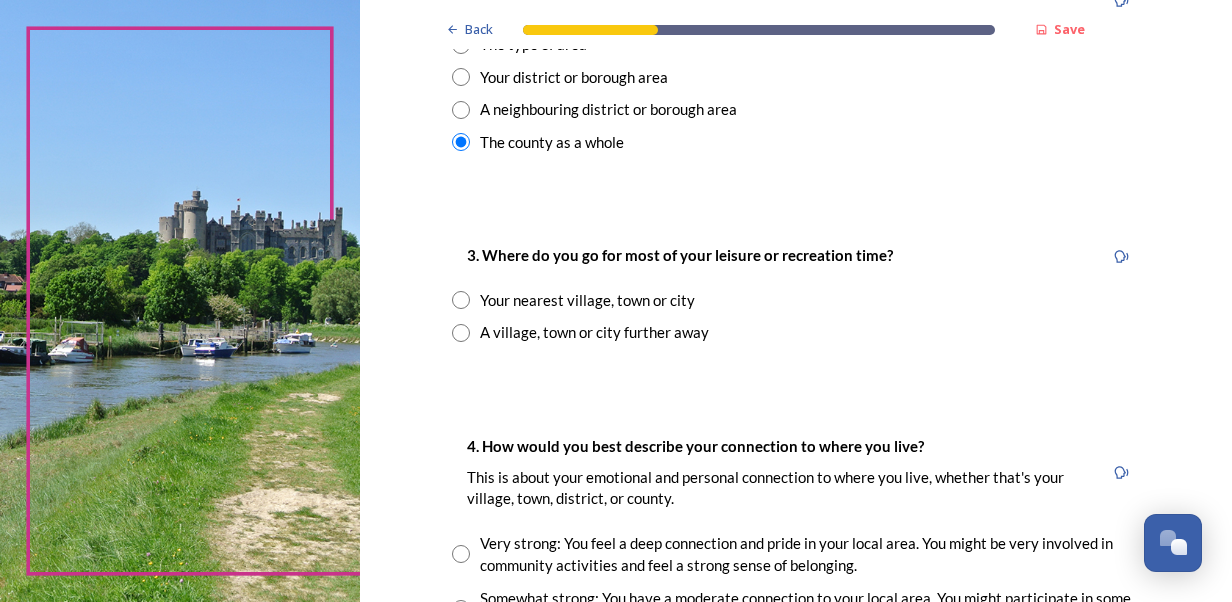 click at bounding box center (461, 300) 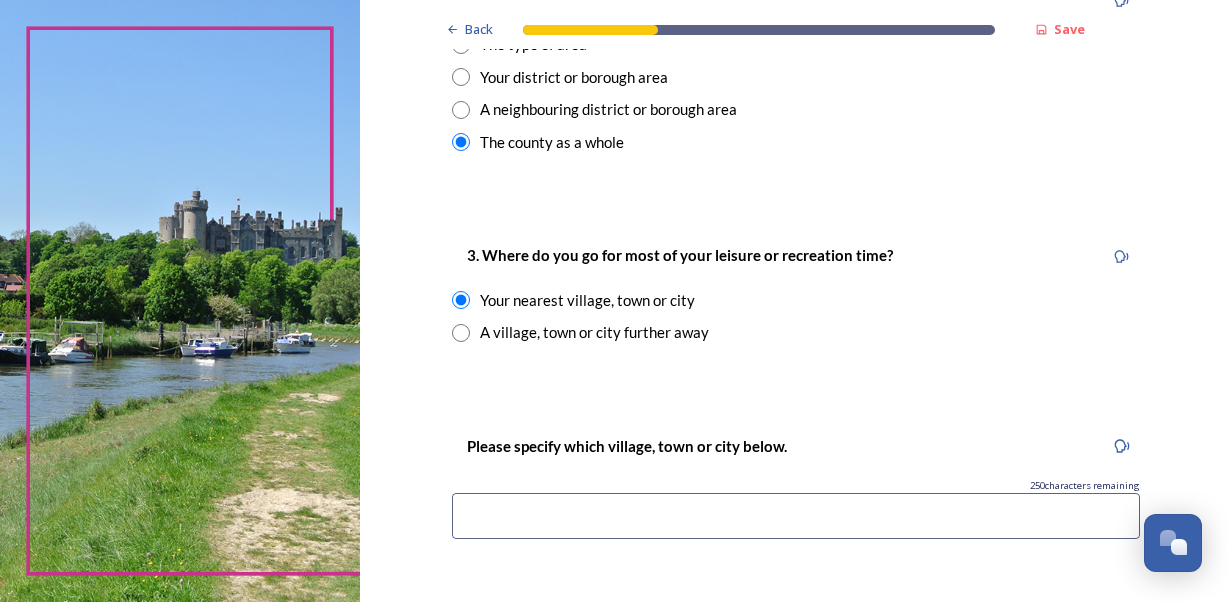 click at bounding box center [796, 516] 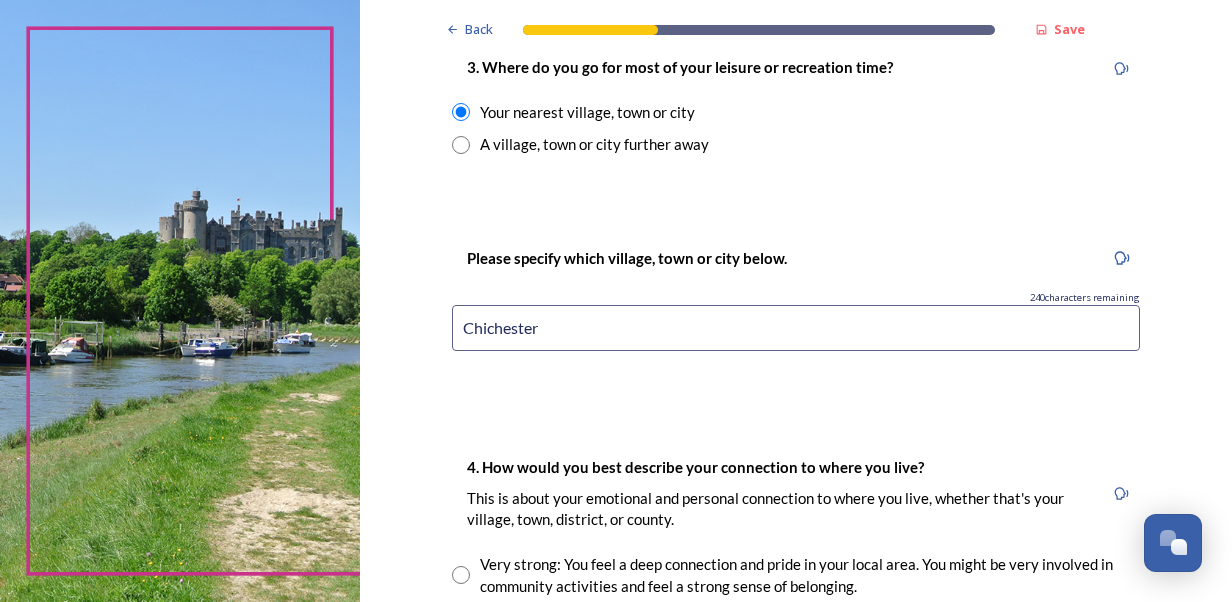 scroll, scrollTop: 1300, scrollLeft: 0, axis: vertical 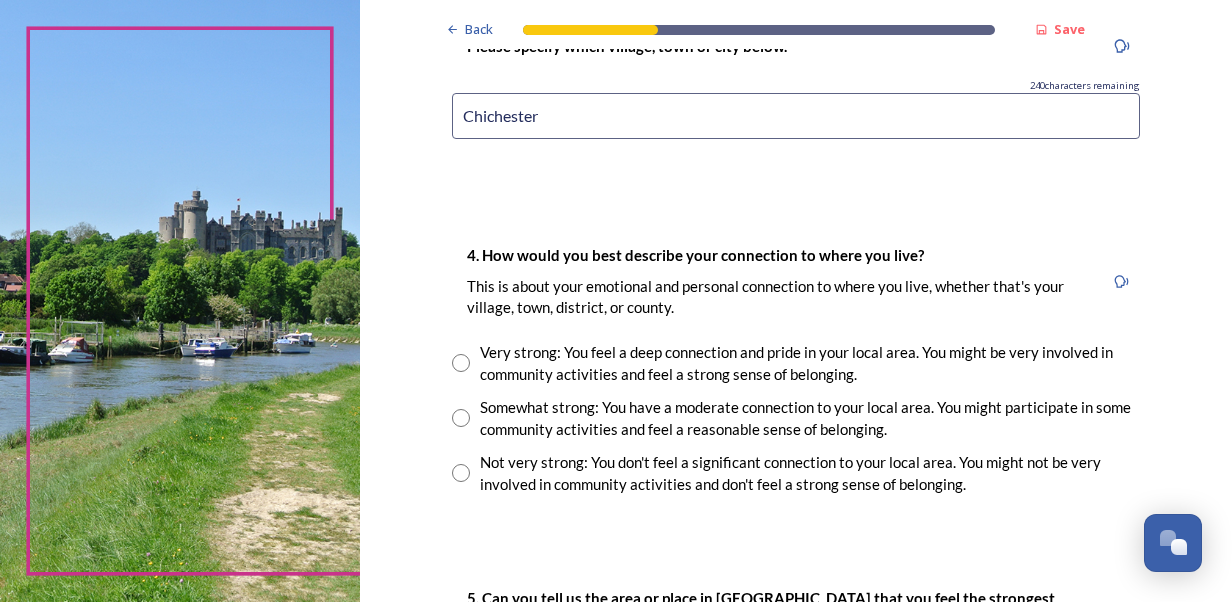 type on "Chichester" 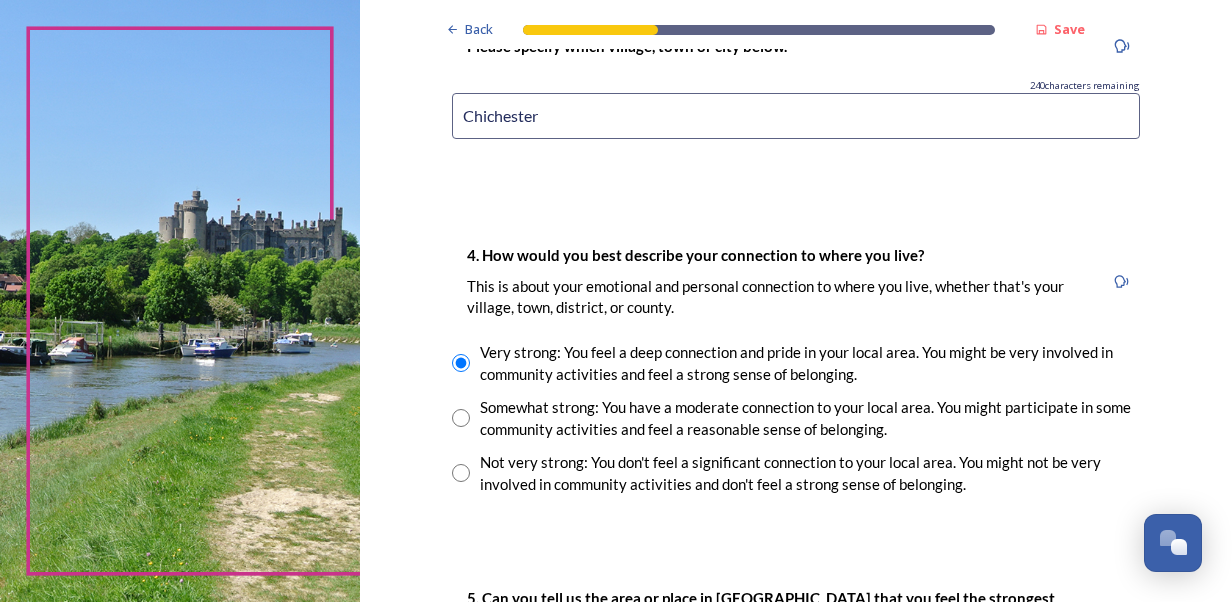 scroll, scrollTop: 1500, scrollLeft: 0, axis: vertical 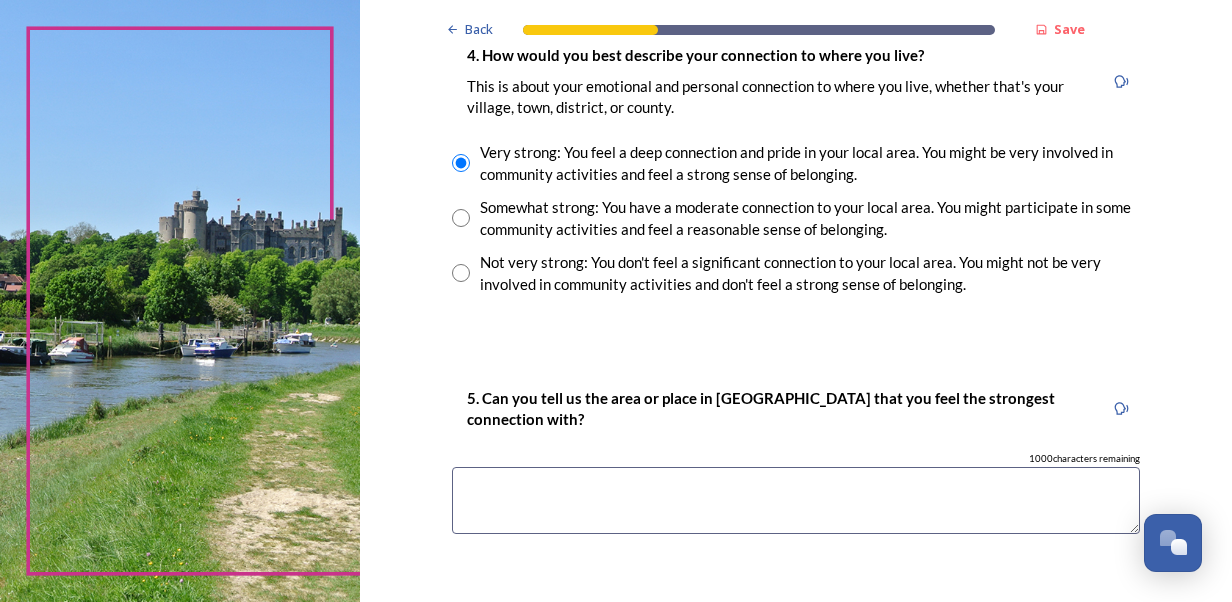 click at bounding box center [796, 500] 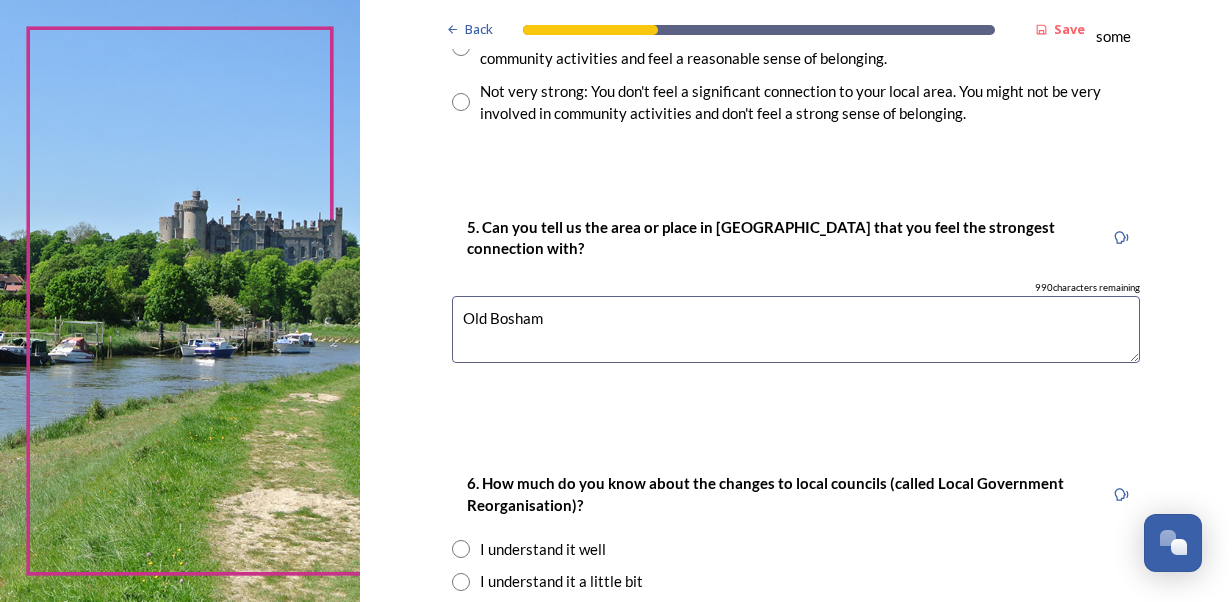scroll, scrollTop: 1800, scrollLeft: 0, axis: vertical 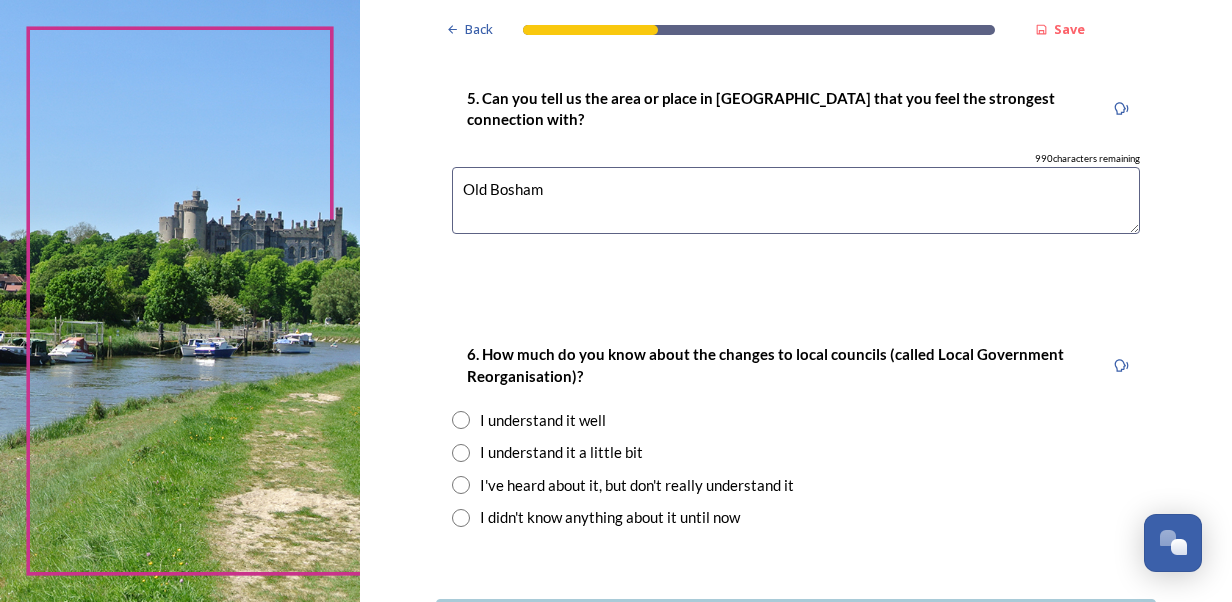 type on "Old Bosham" 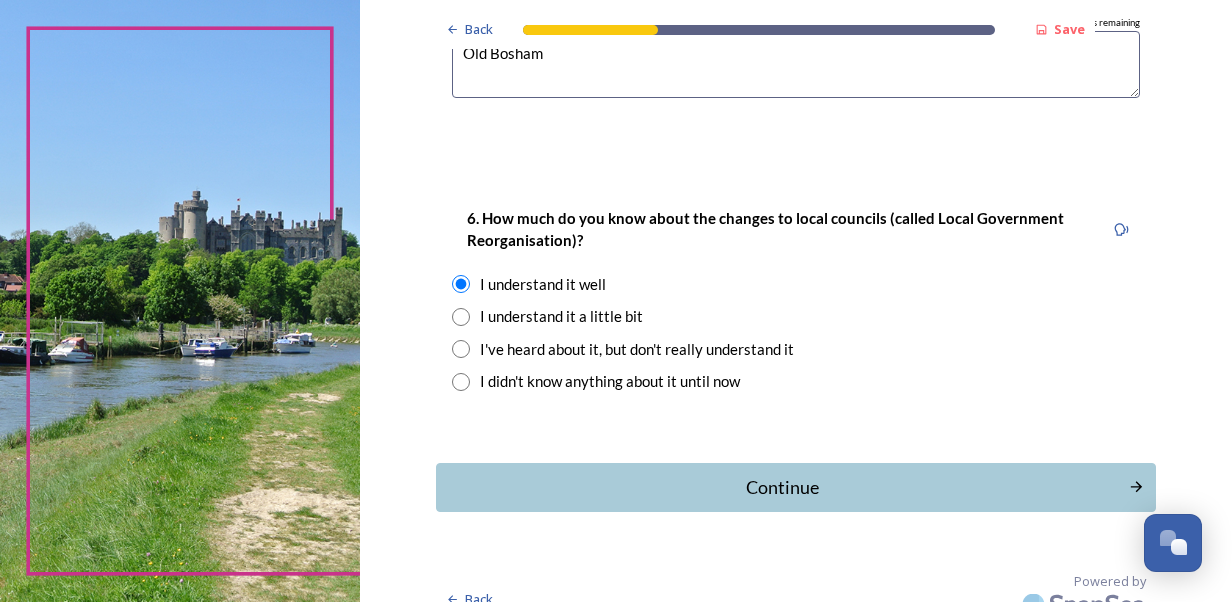 scroll, scrollTop: 1960, scrollLeft: 0, axis: vertical 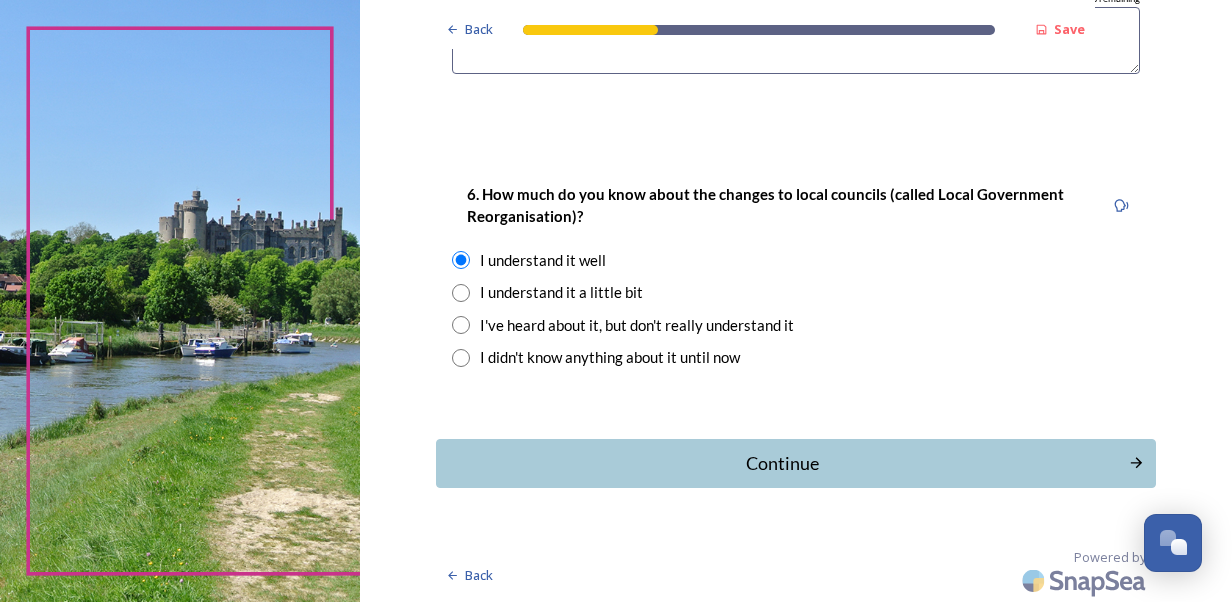 click on "Continue" at bounding box center [782, 463] 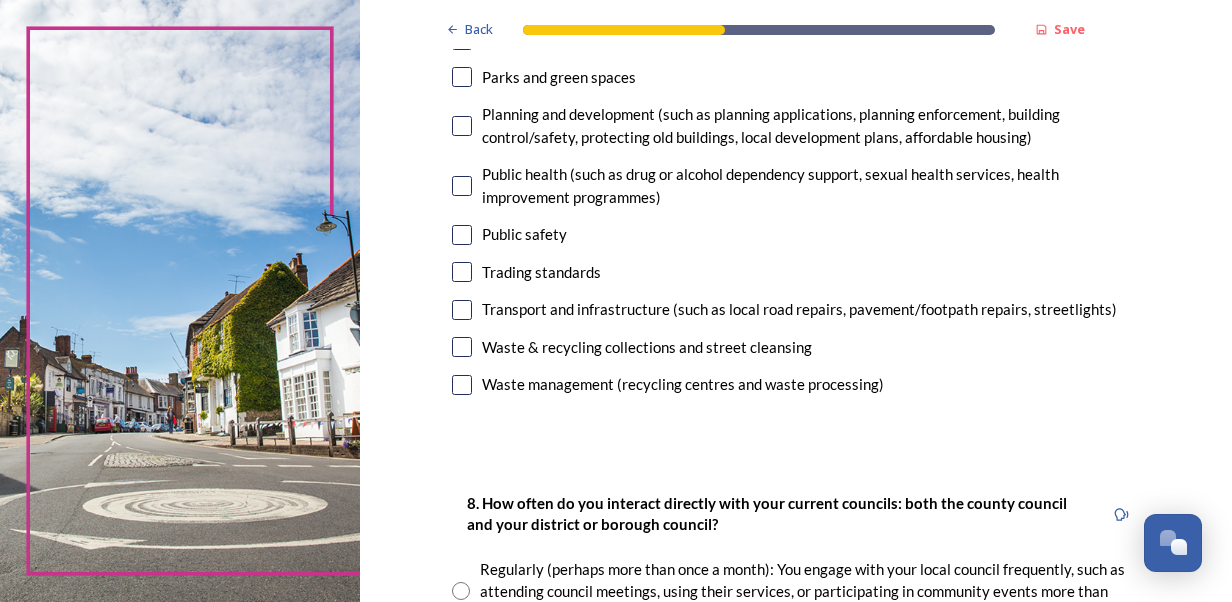 scroll, scrollTop: 600, scrollLeft: 0, axis: vertical 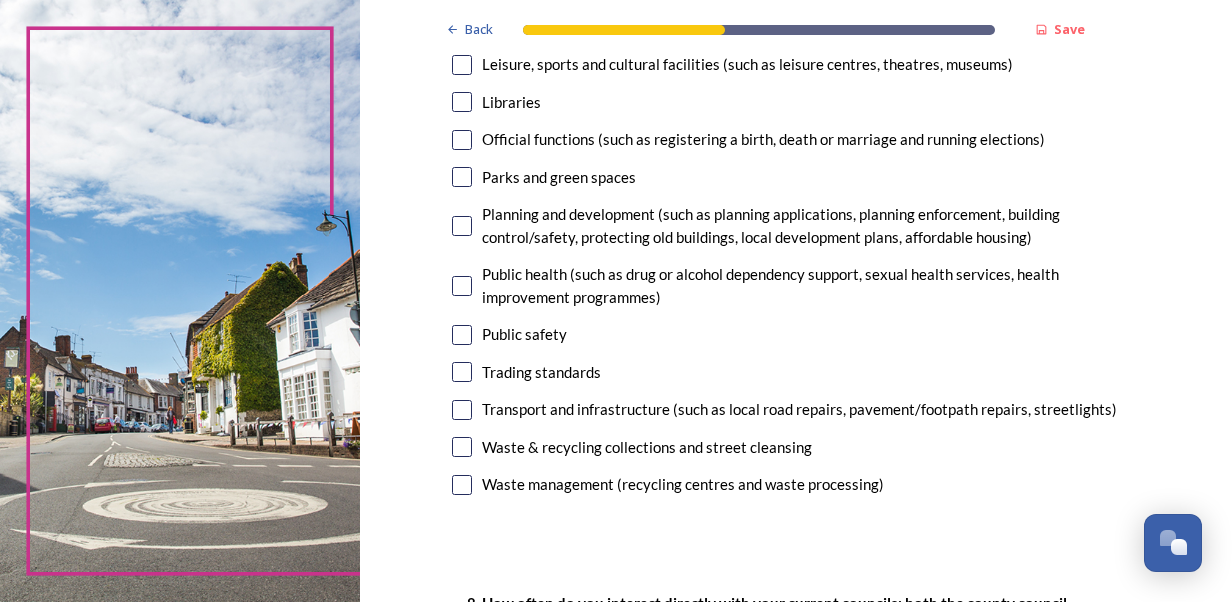 click at bounding box center (462, 410) 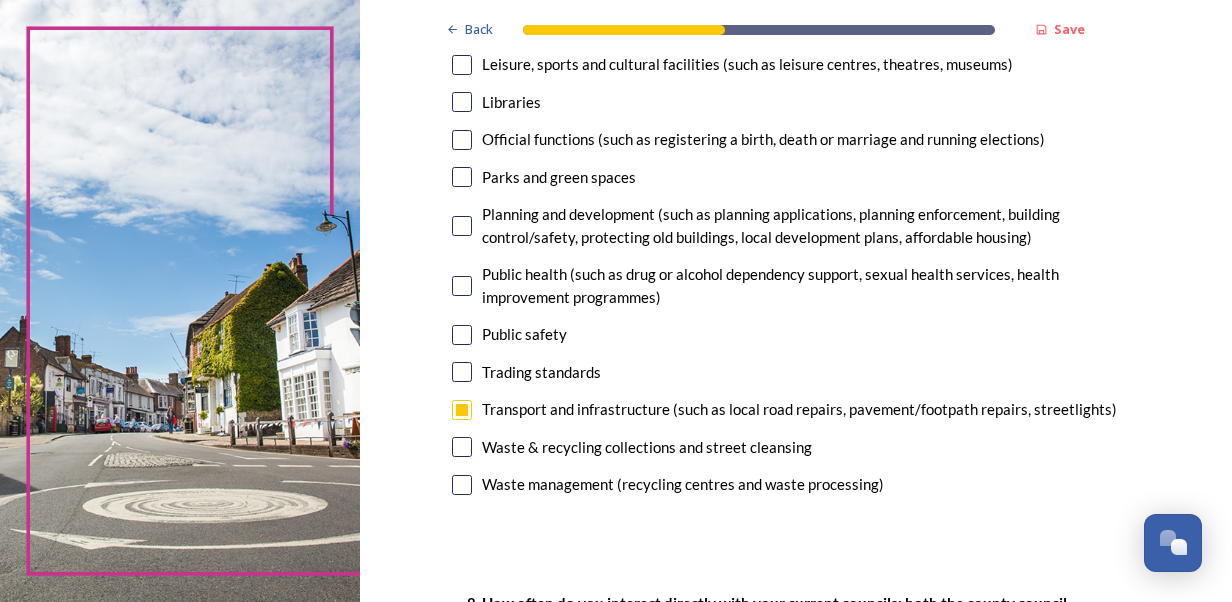 click at bounding box center [462, 177] 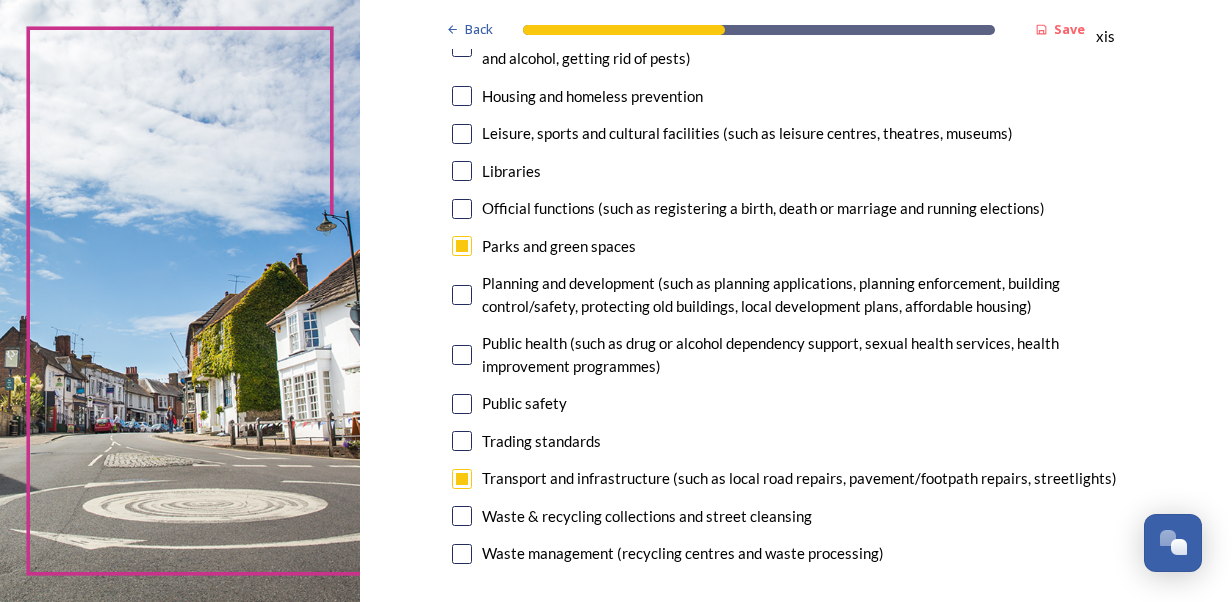 scroll, scrollTop: 500, scrollLeft: 0, axis: vertical 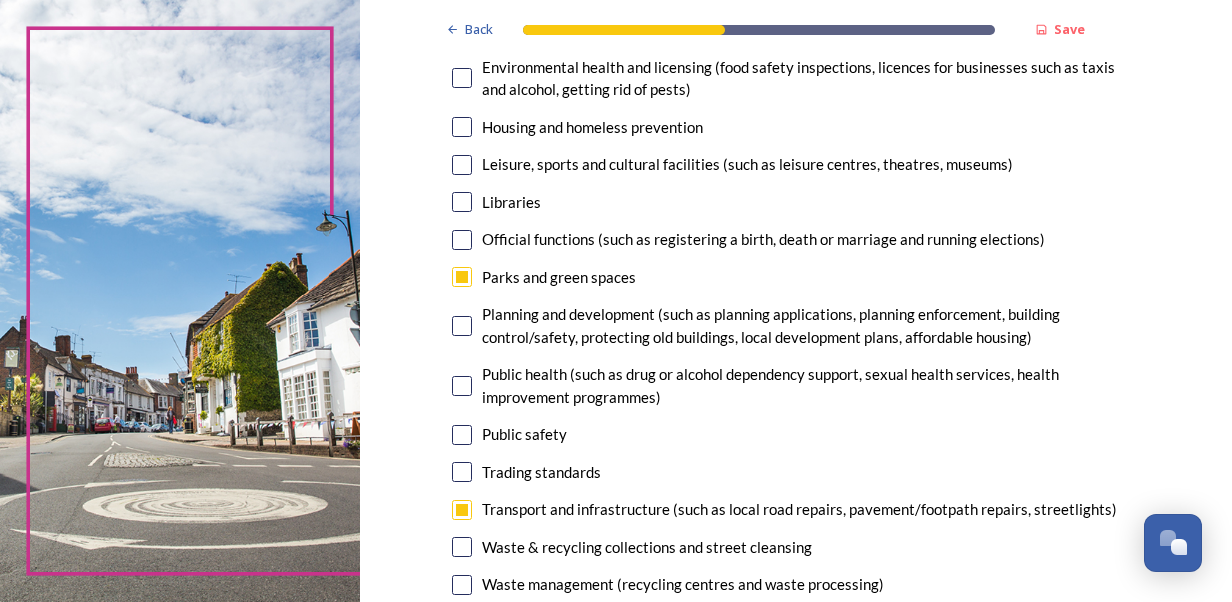 click at bounding box center [462, 202] 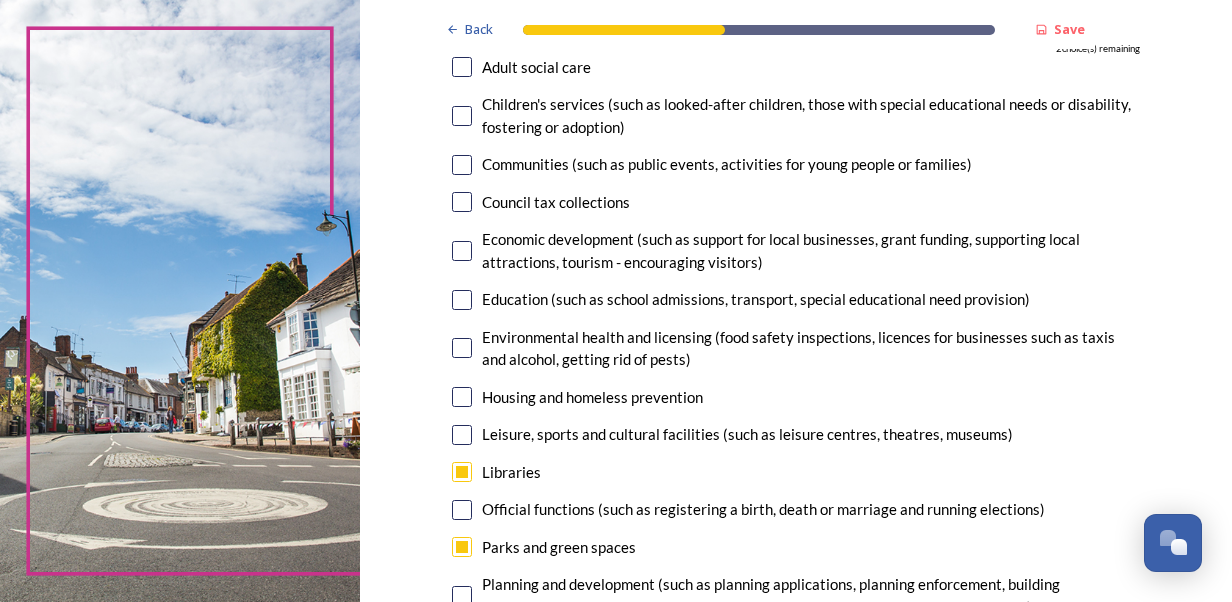 scroll, scrollTop: 200, scrollLeft: 0, axis: vertical 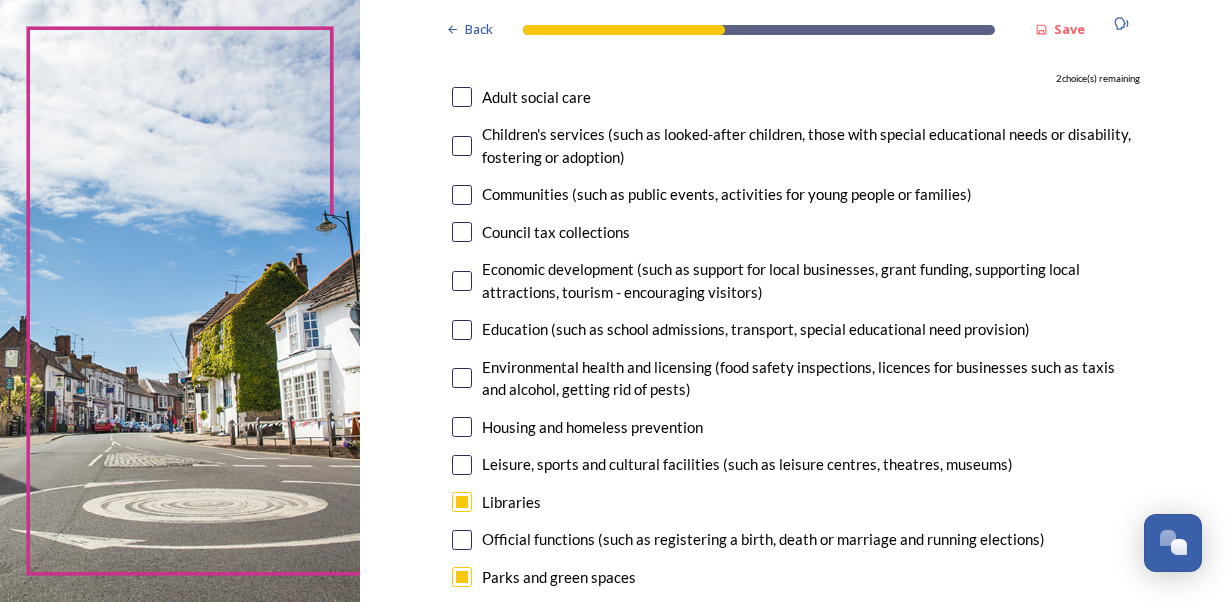 click at bounding box center [462, 195] 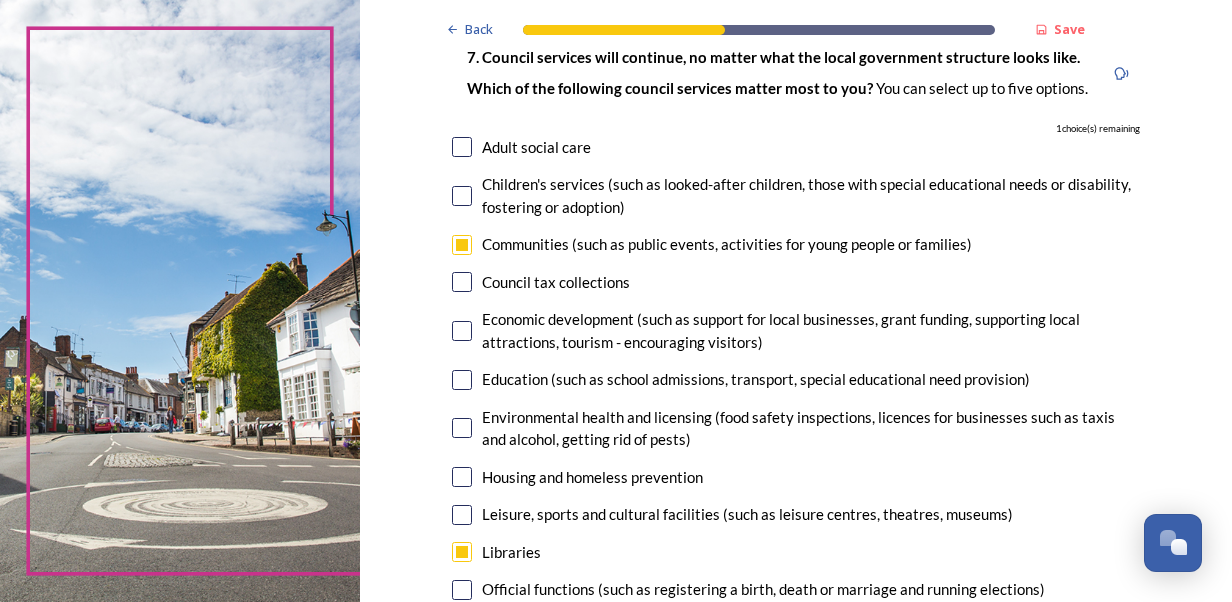 scroll, scrollTop: 200, scrollLeft: 0, axis: vertical 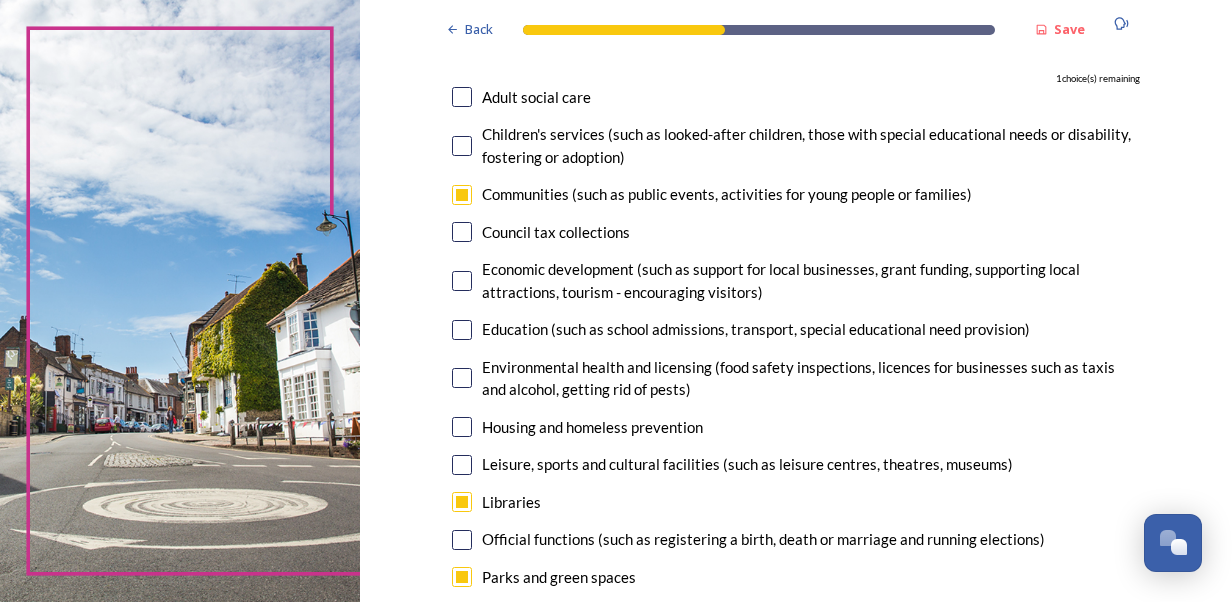 click at bounding box center [462, 146] 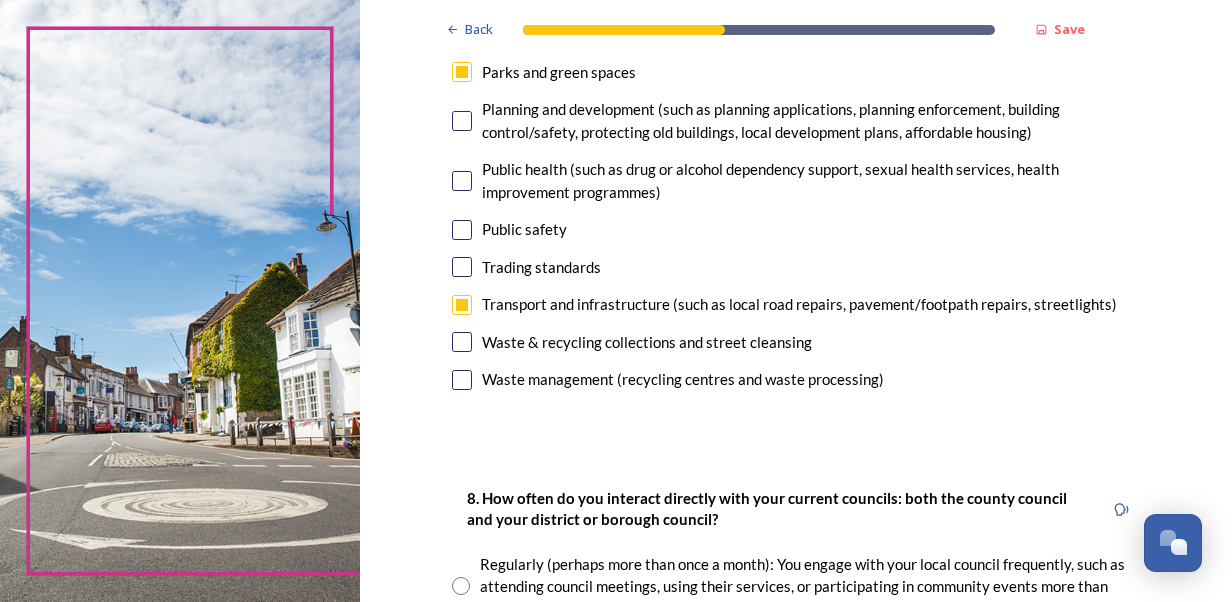 scroll, scrollTop: 900, scrollLeft: 0, axis: vertical 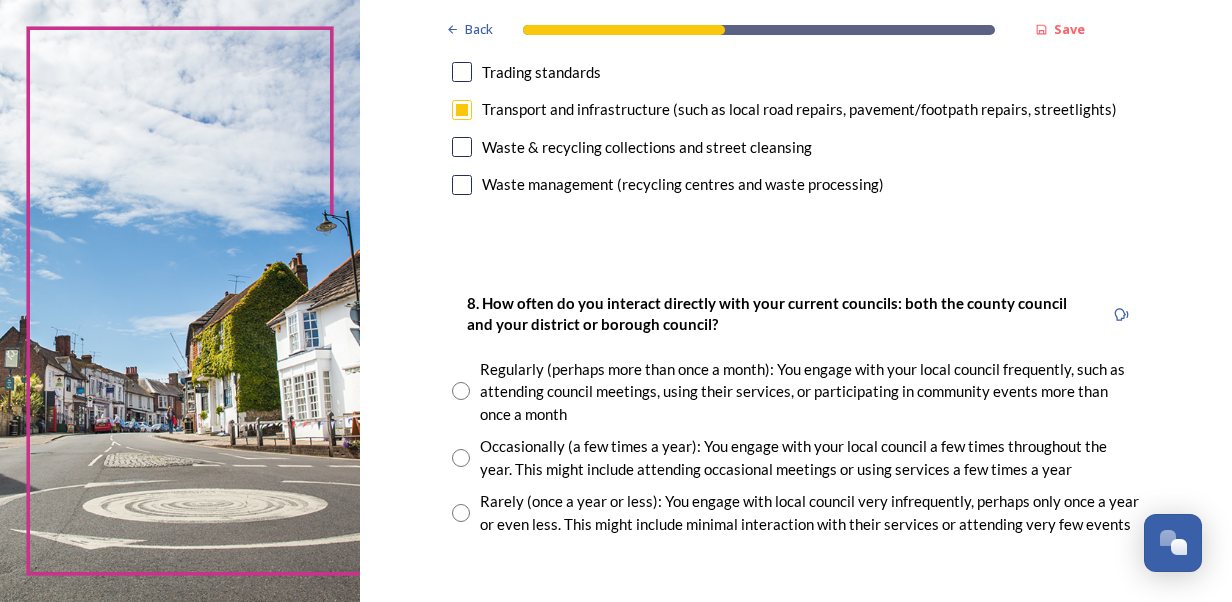 click at bounding box center (461, 391) 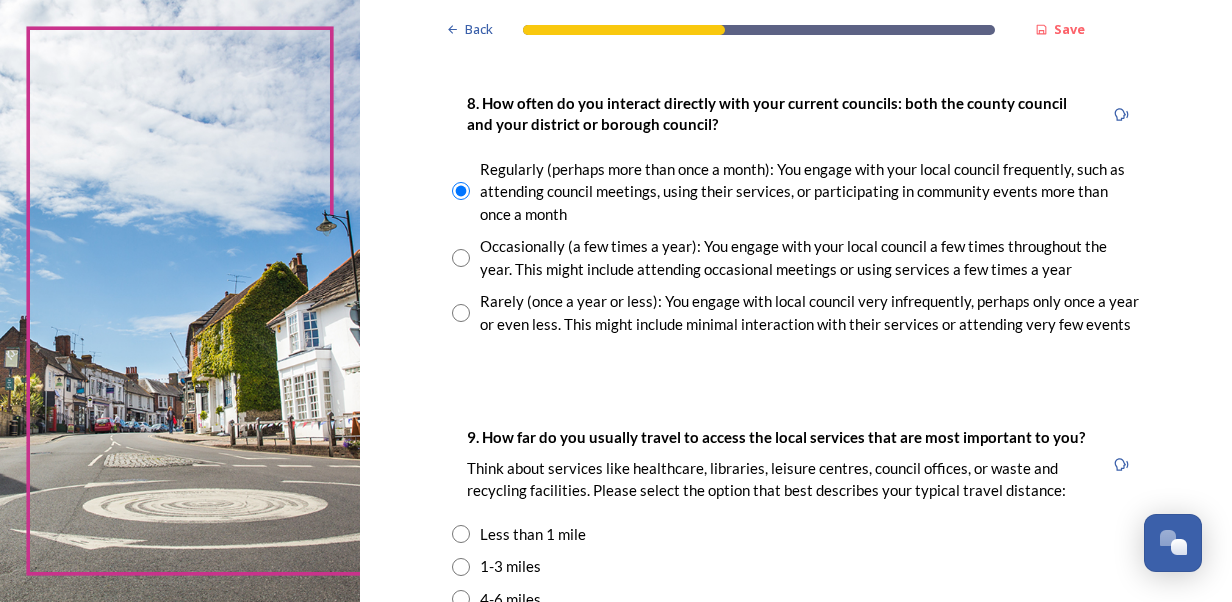 scroll, scrollTop: 1300, scrollLeft: 0, axis: vertical 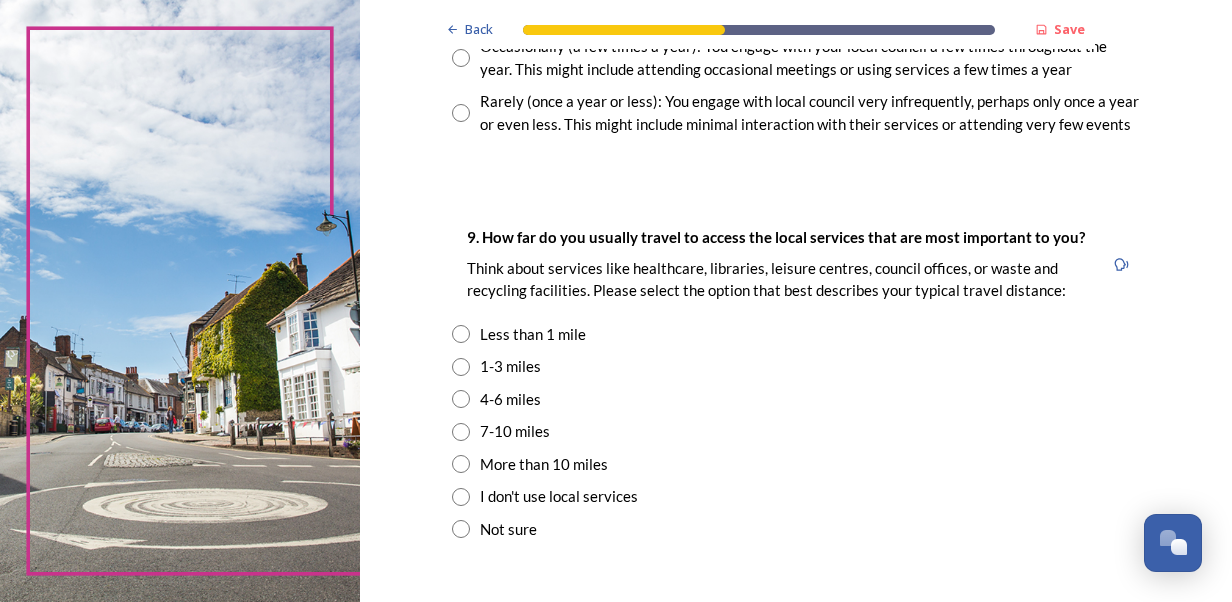 click at bounding box center [461, 367] 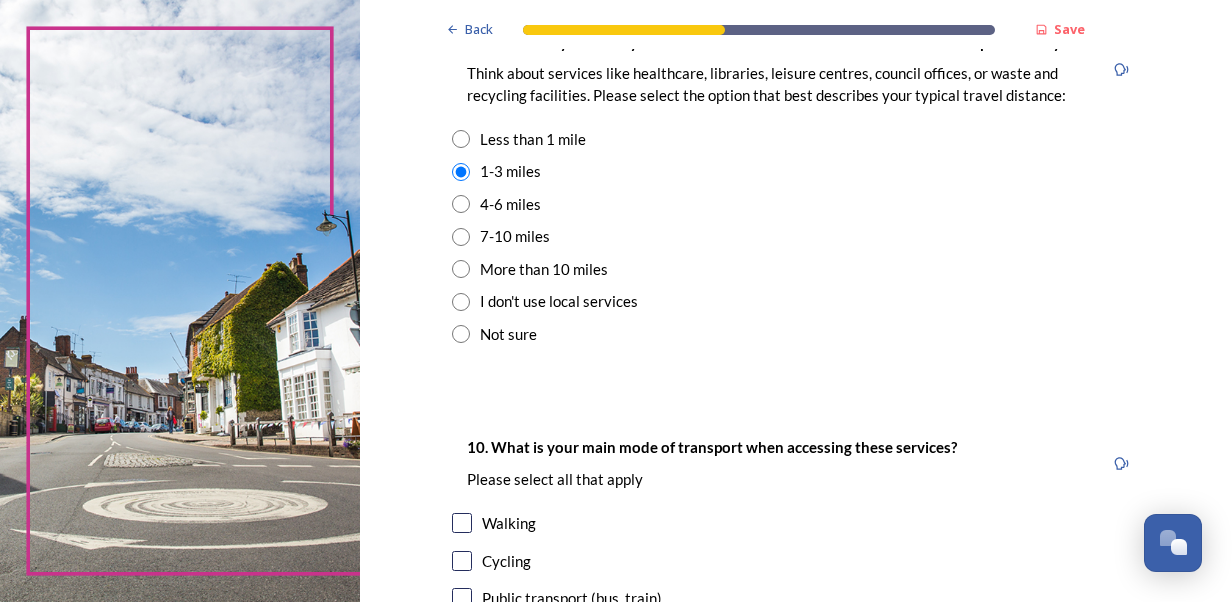 scroll, scrollTop: 1400, scrollLeft: 0, axis: vertical 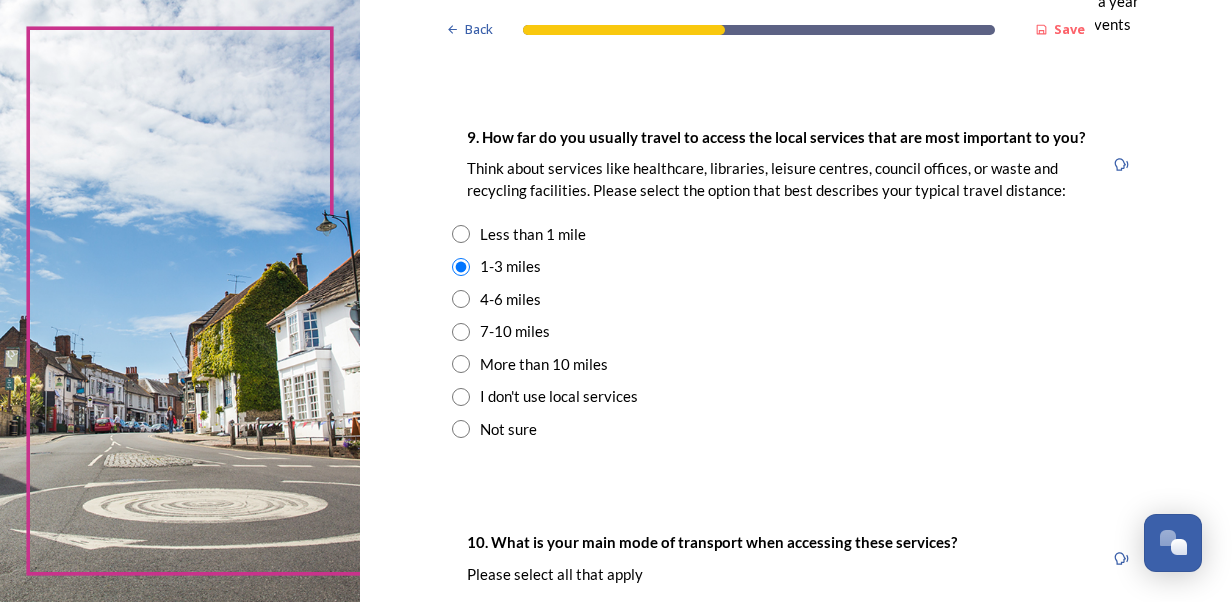 click at bounding box center (461, 299) 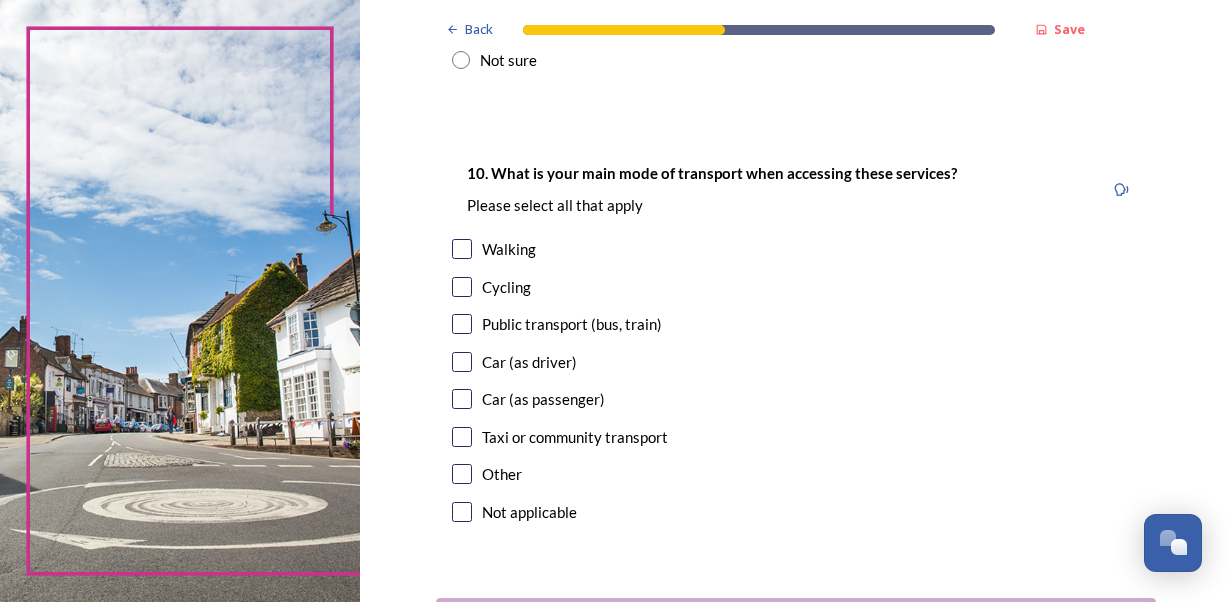scroll, scrollTop: 1800, scrollLeft: 0, axis: vertical 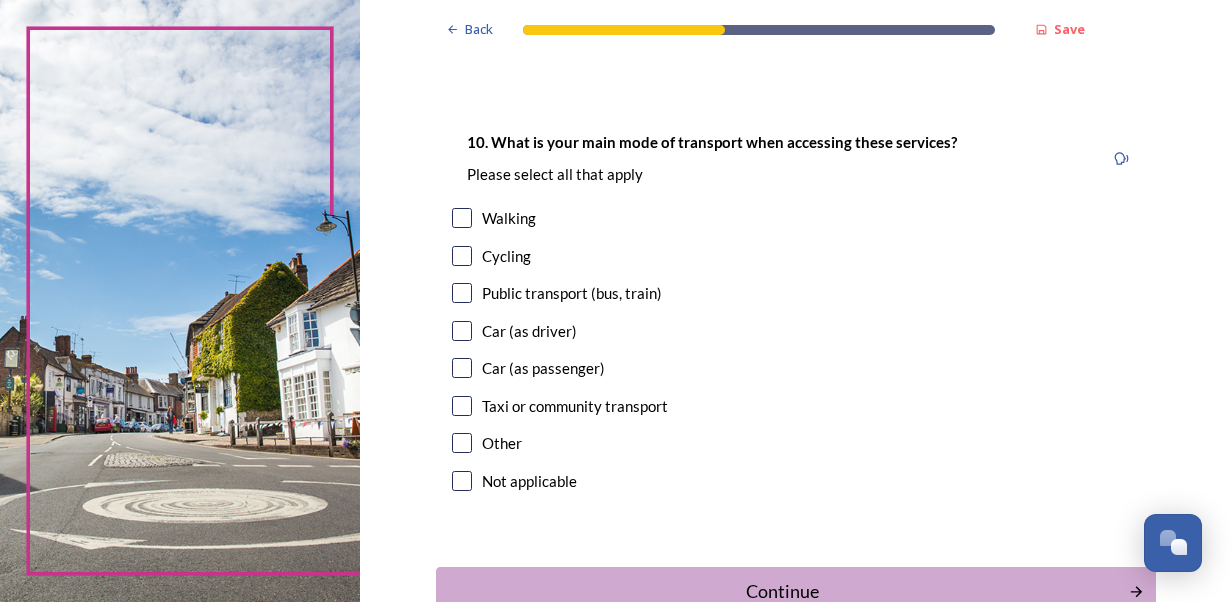 click at bounding box center [462, 331] 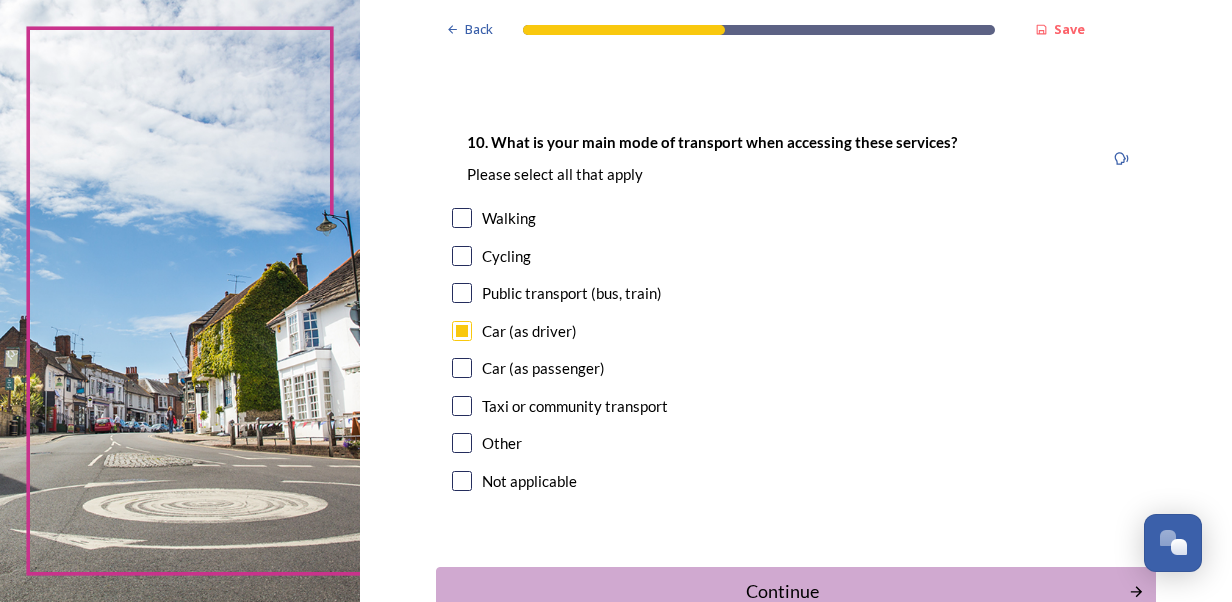 scroll, scrollTop: 1929, scrollLeft: 0, axis: vertical 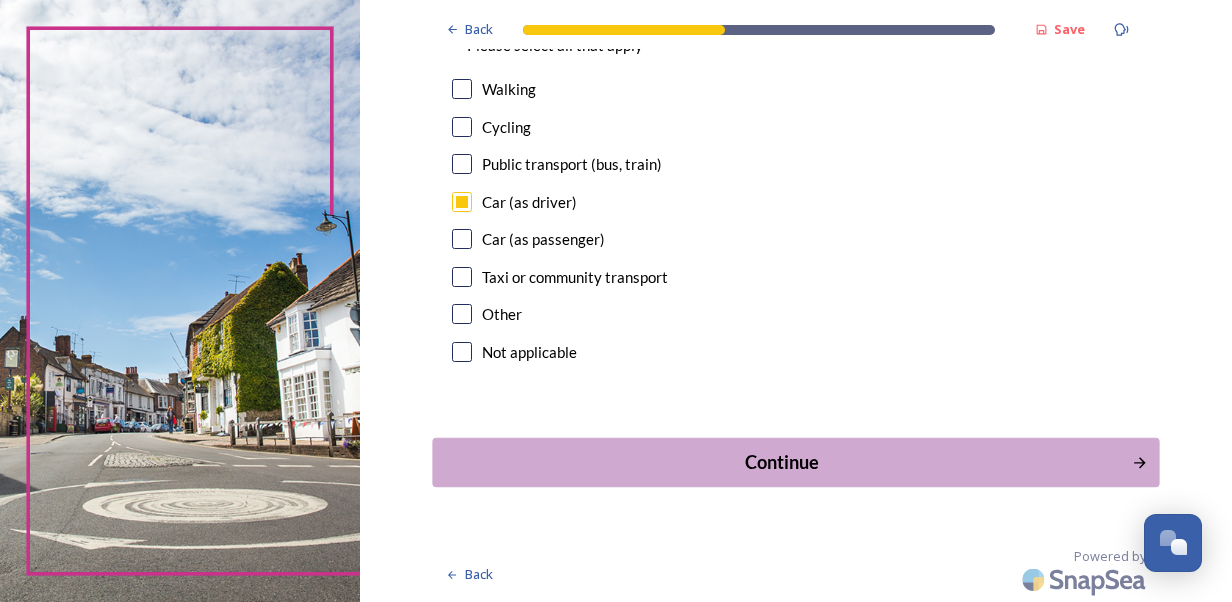click on "Continue" at bounding box center (781, 462) 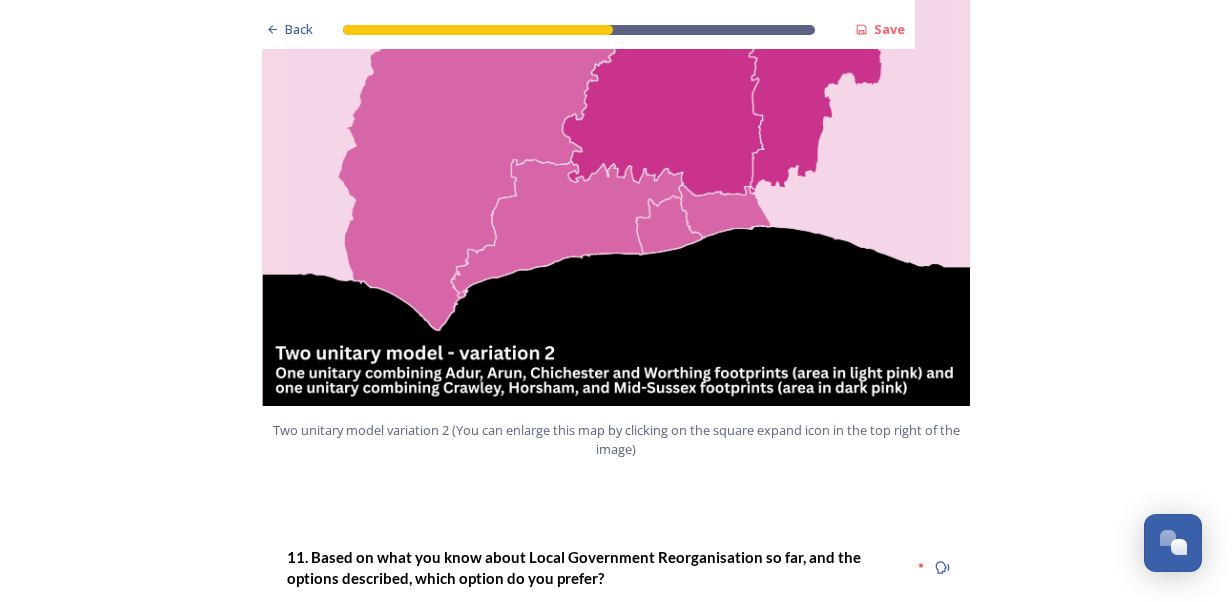 scroll, scrollTop: 2400, scrollLeft: 0, axis: vertical 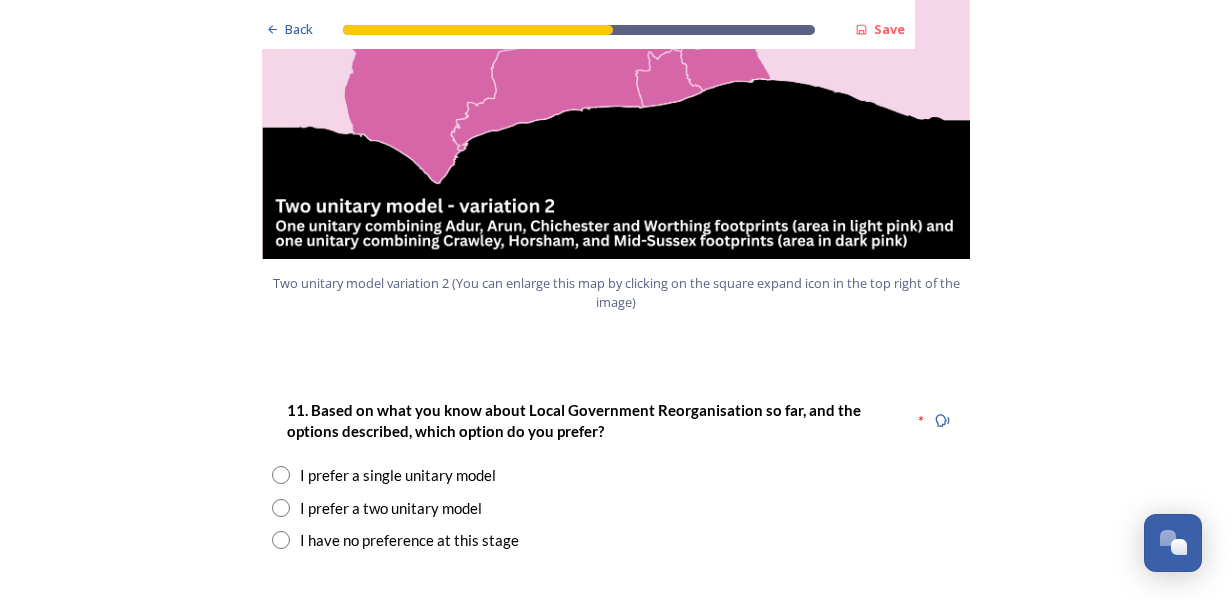 click at bounding box center (281, 475) 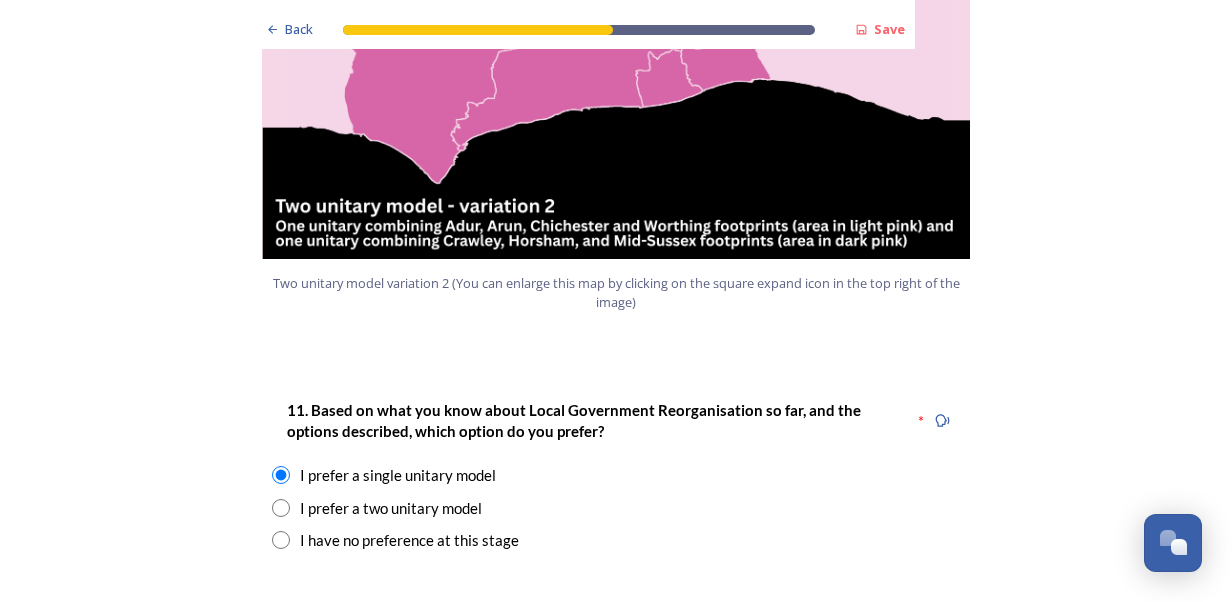scroll, scrollTop: 2700, scrollLeft: 0, axis: vertical 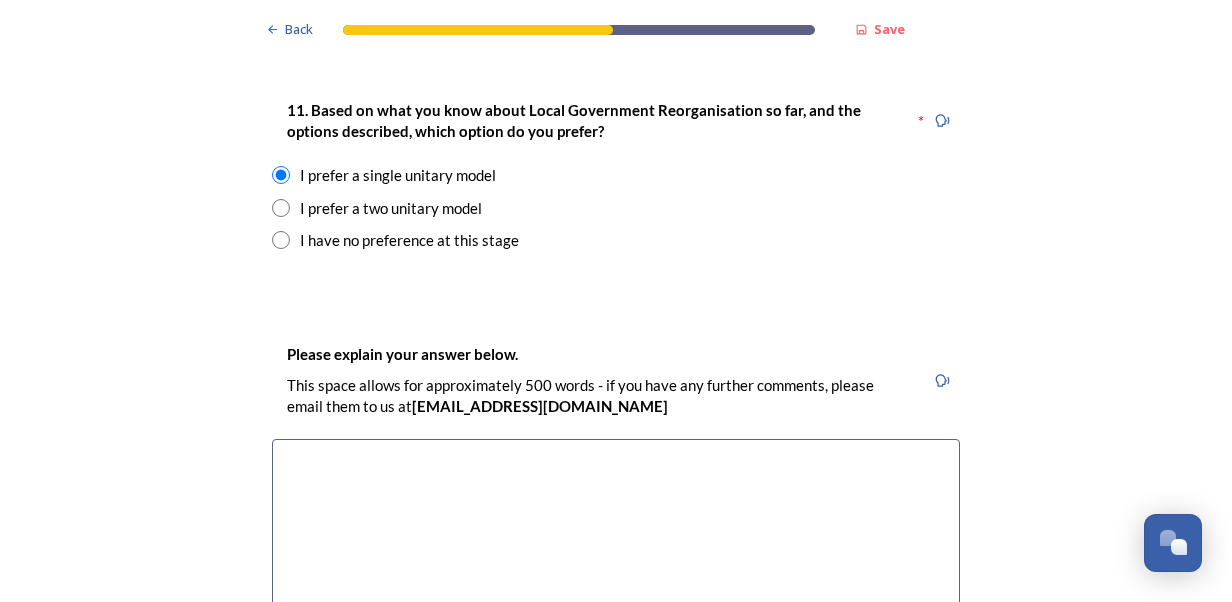 click at bounding box center (616, 551) 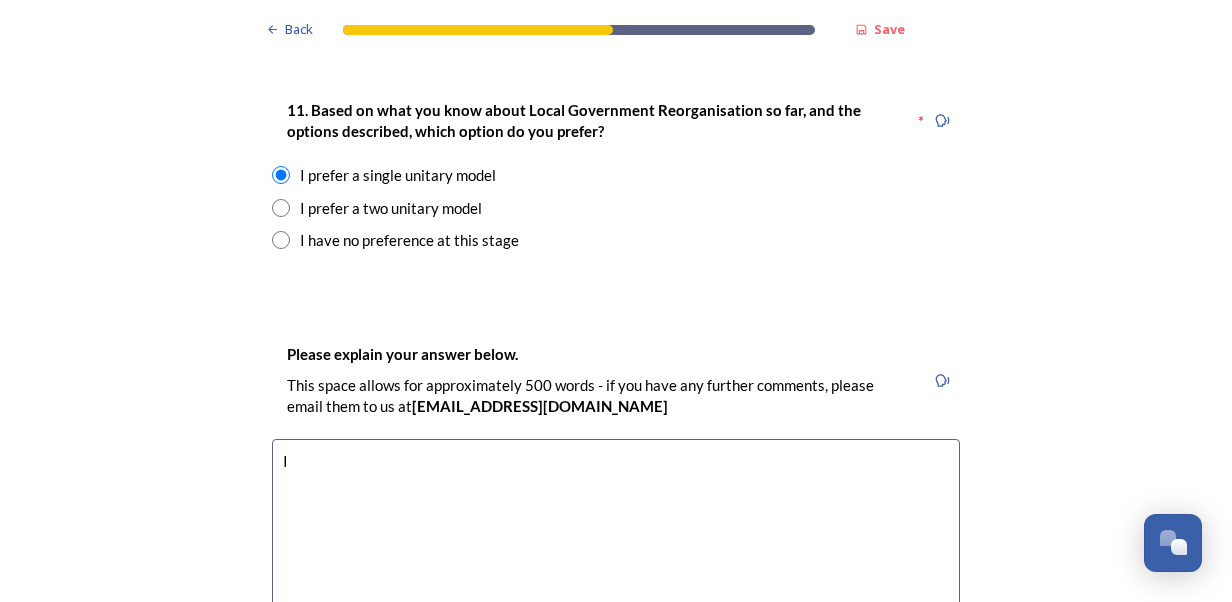 type on "I" 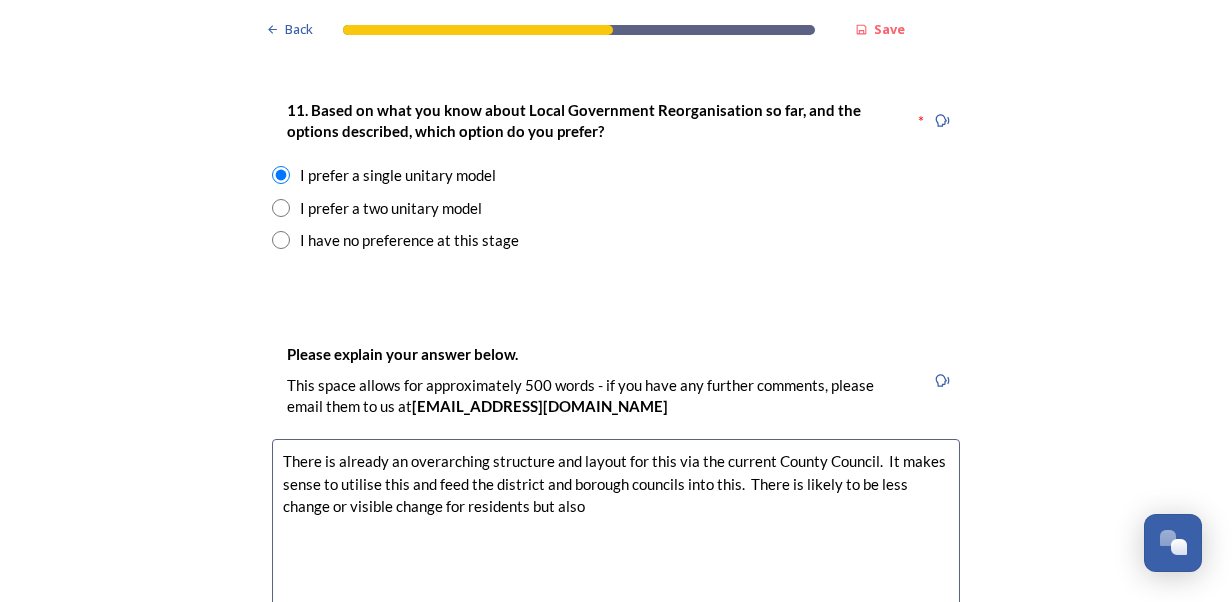 click on "There is already an overarching structure and layout for this via the current County Council.  It makes sense to utilise this and feed the district and borough councils into this.  There is likely to be less change or visible change for residents but also" at bounding box center (616, 551) 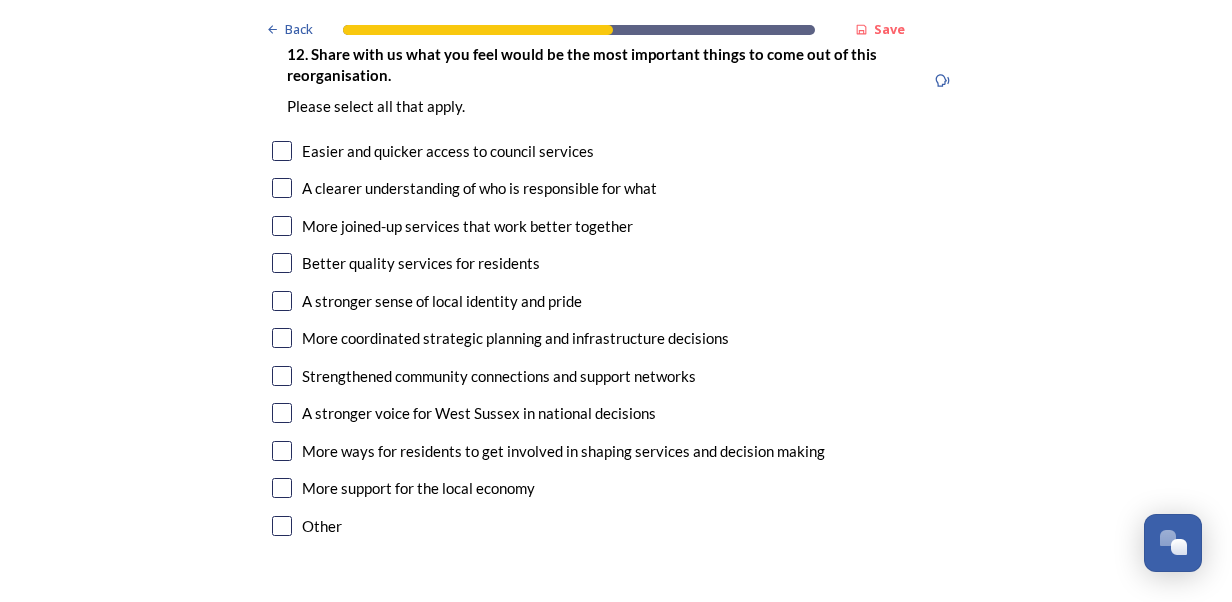 scroll, scrollTop: 3400, scrollLeft: 0, axis: vertical 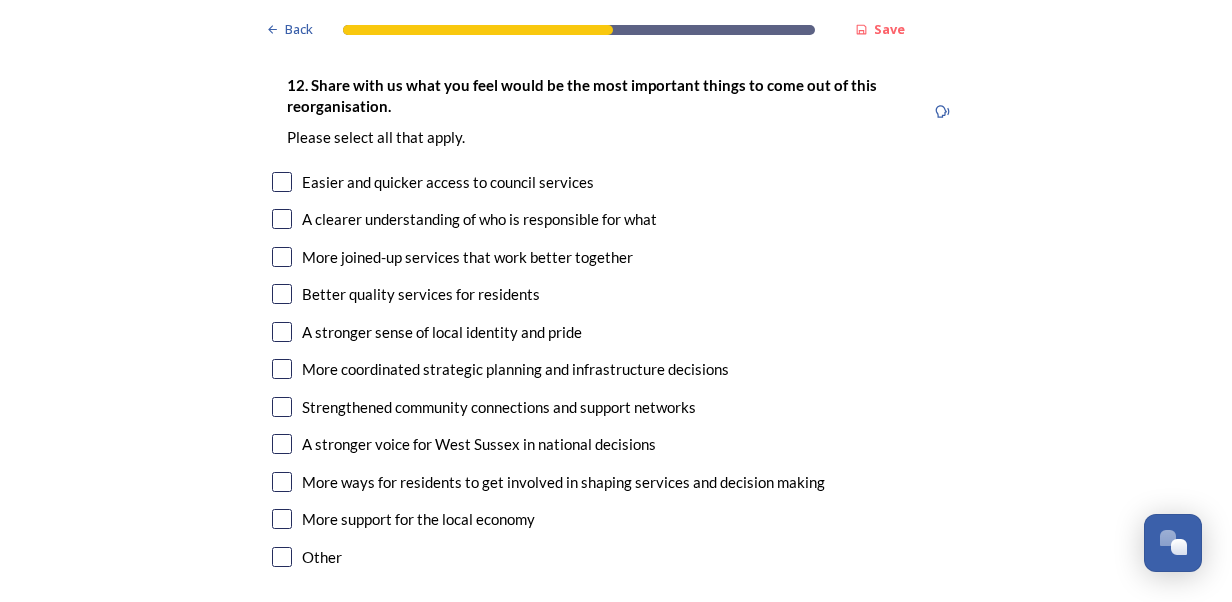 type on "There is already an overarching structure and layout for this via the current County Council.  It makes sense to utilise this and feed the district and borough councils into this.  There is likely to be less change or visible change for residents but also for those visiting West Sussex as a destination, it is less likely to lose its identity." 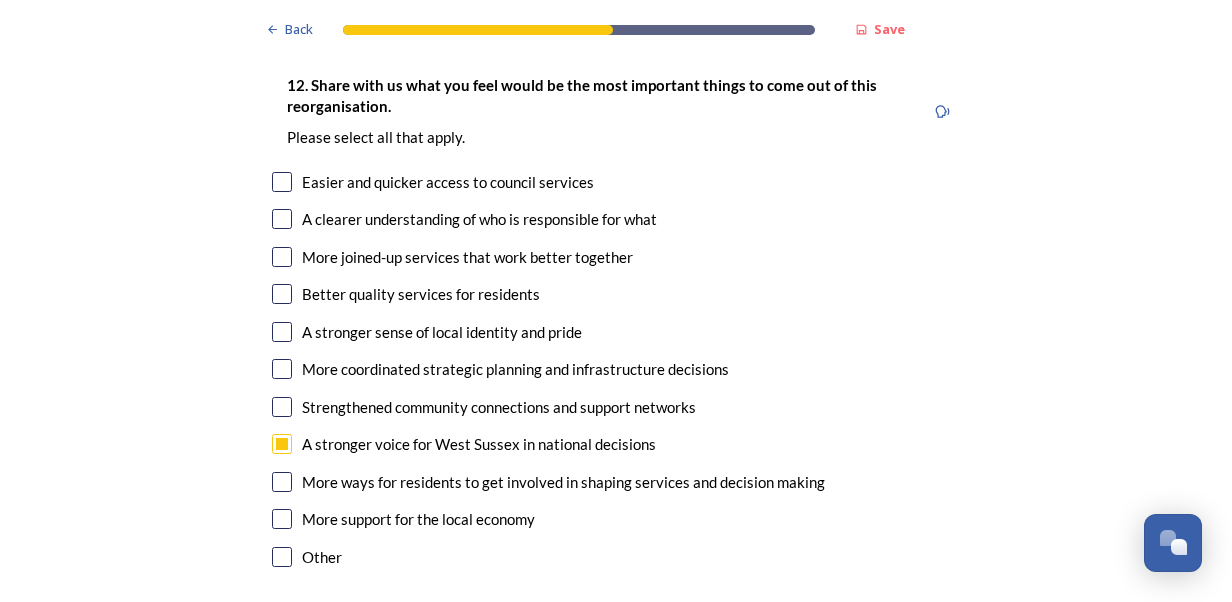 click at bounding box center [282, 257] 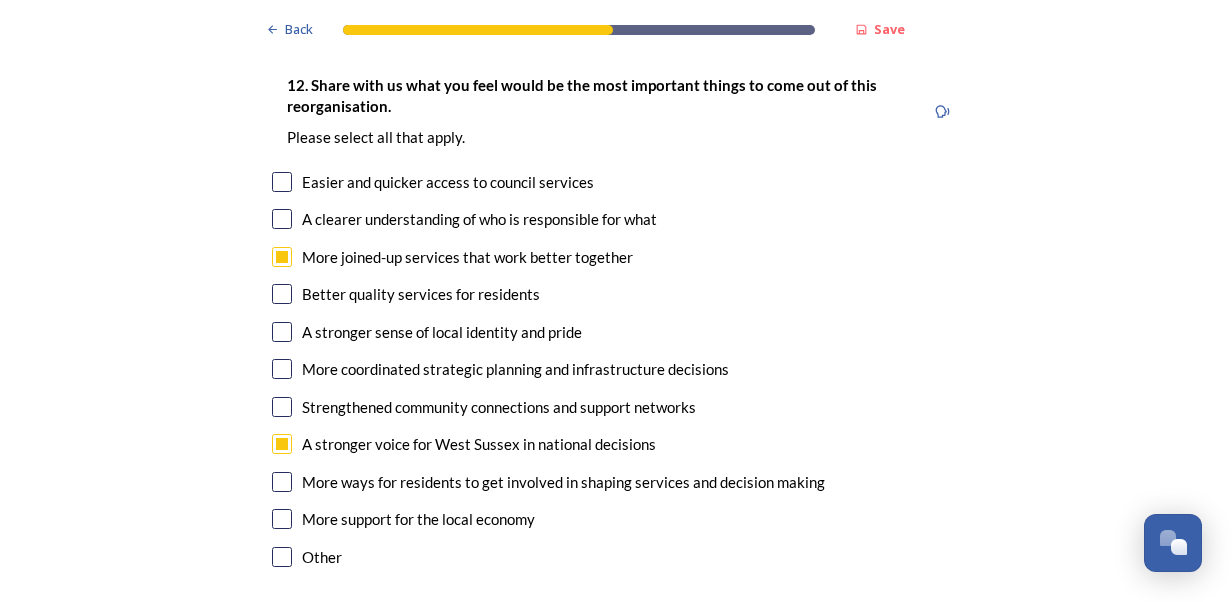 click at bounding box center (282, 294) 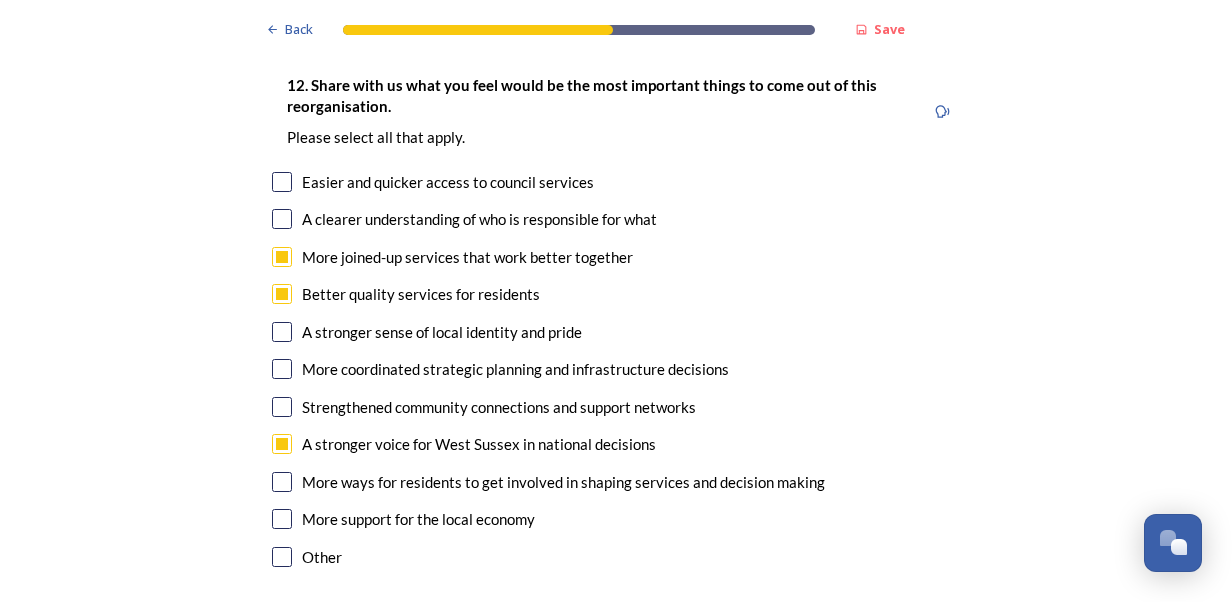 click at bounding box center (282, 369) 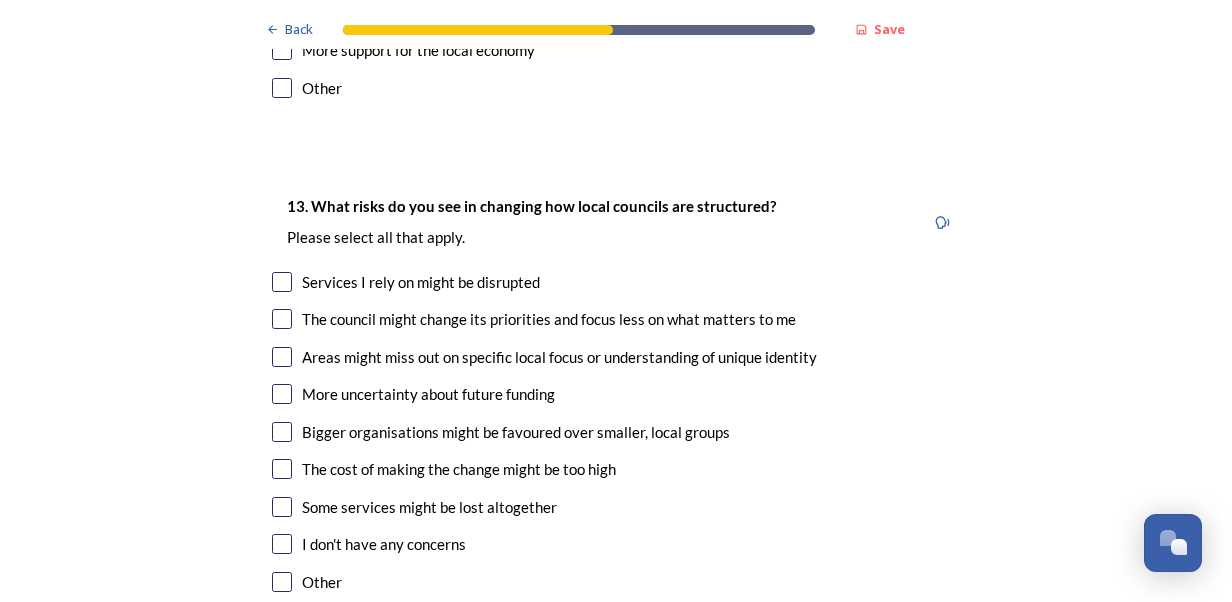 scroll, scrollTop: 3900, scrollLeft: 0, axis: vertical 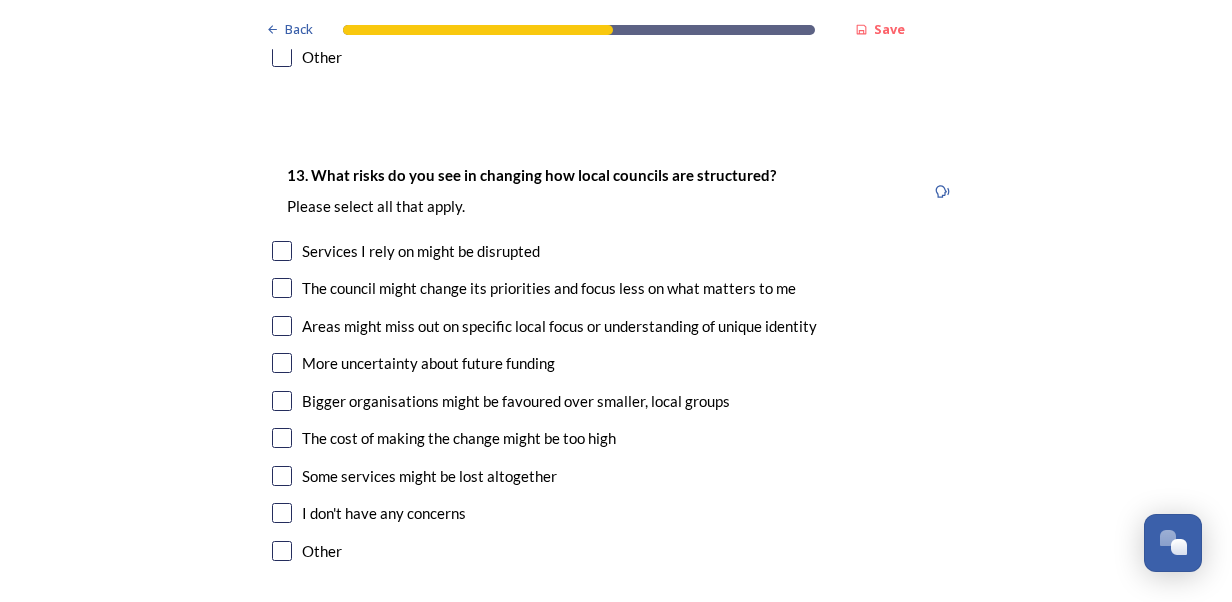 click at bounding box center [282, 326] 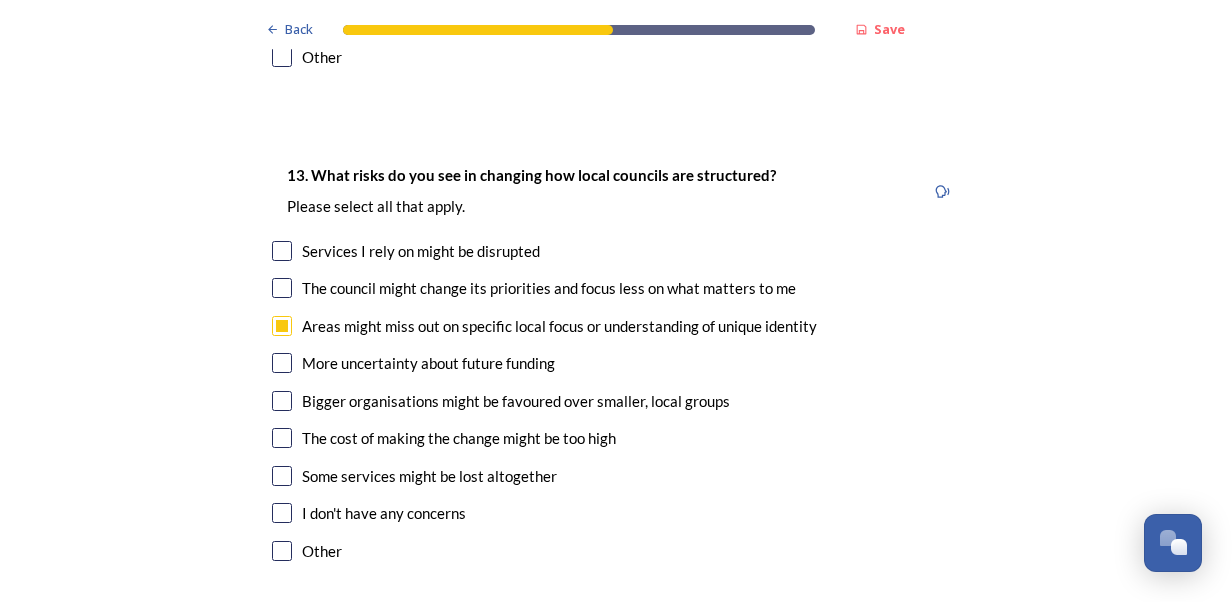 click at bounding box center [282, 438] 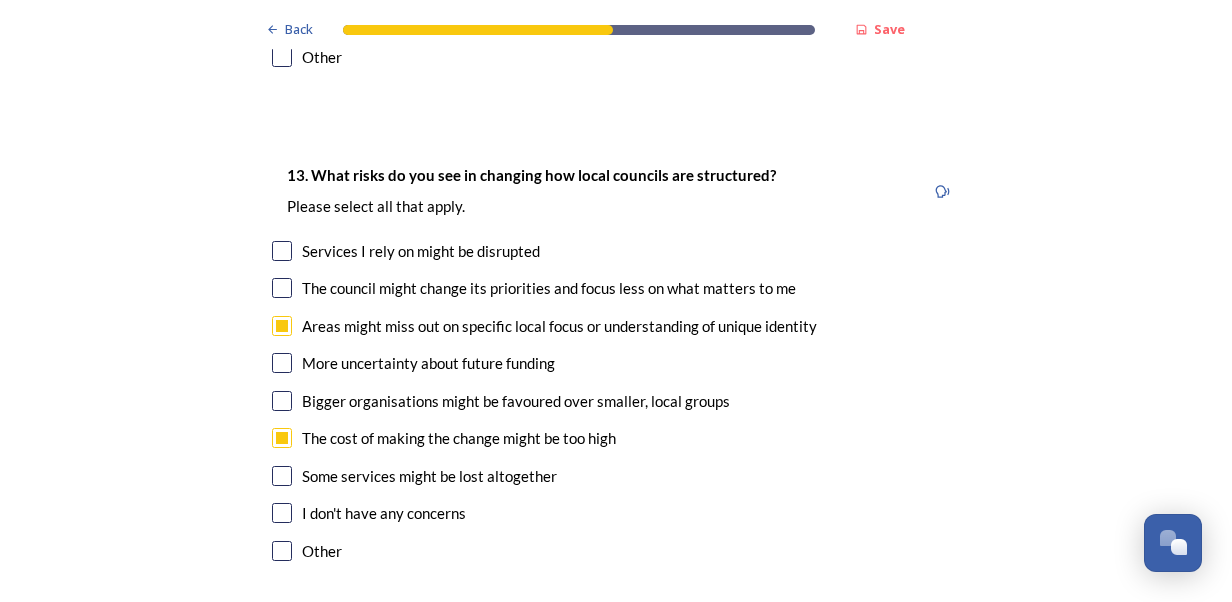 click at bounding box center [282, 476] 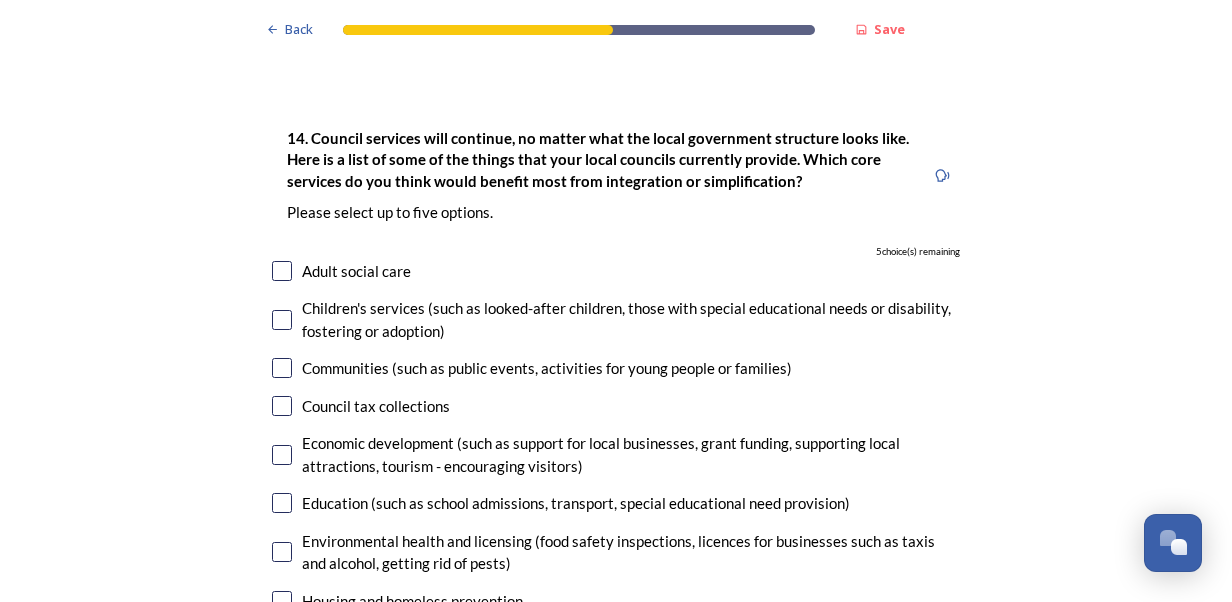 scroll, scrollTop: 4400, scrollLeft: 0, axis: vertical 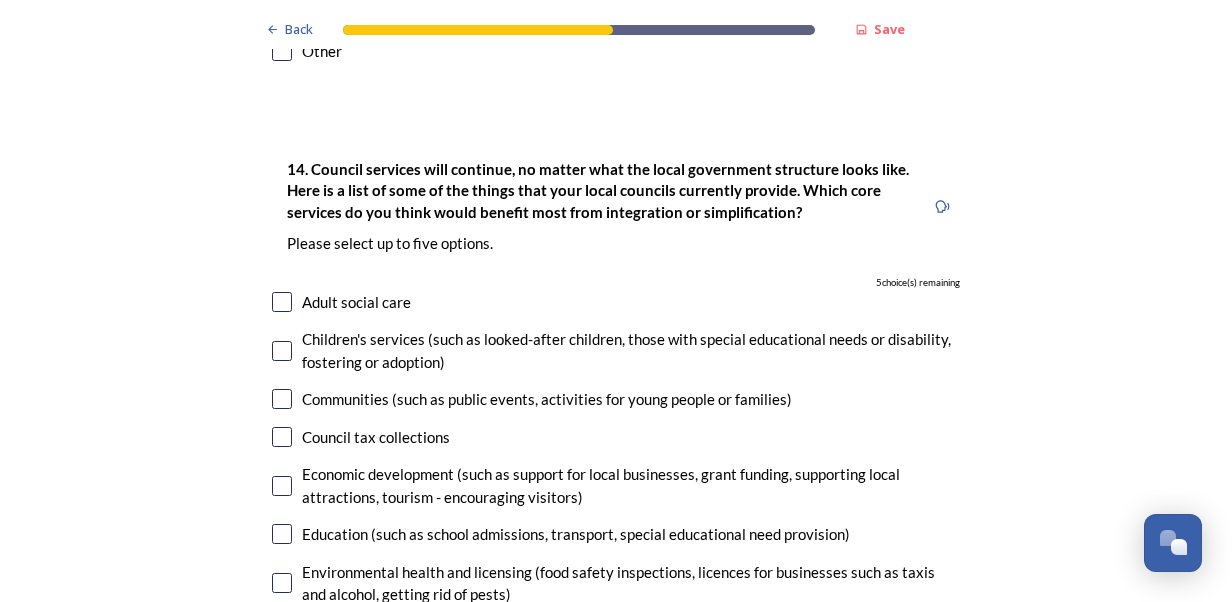 click at bounding box center (282, 399) 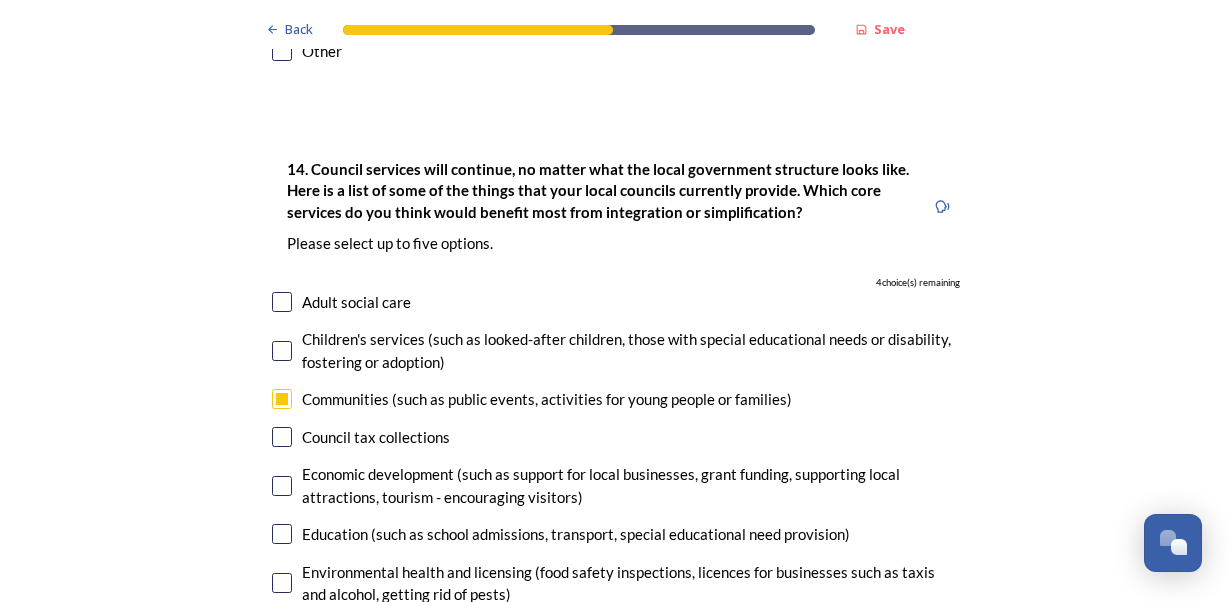 click at bounding box center (282, 486) 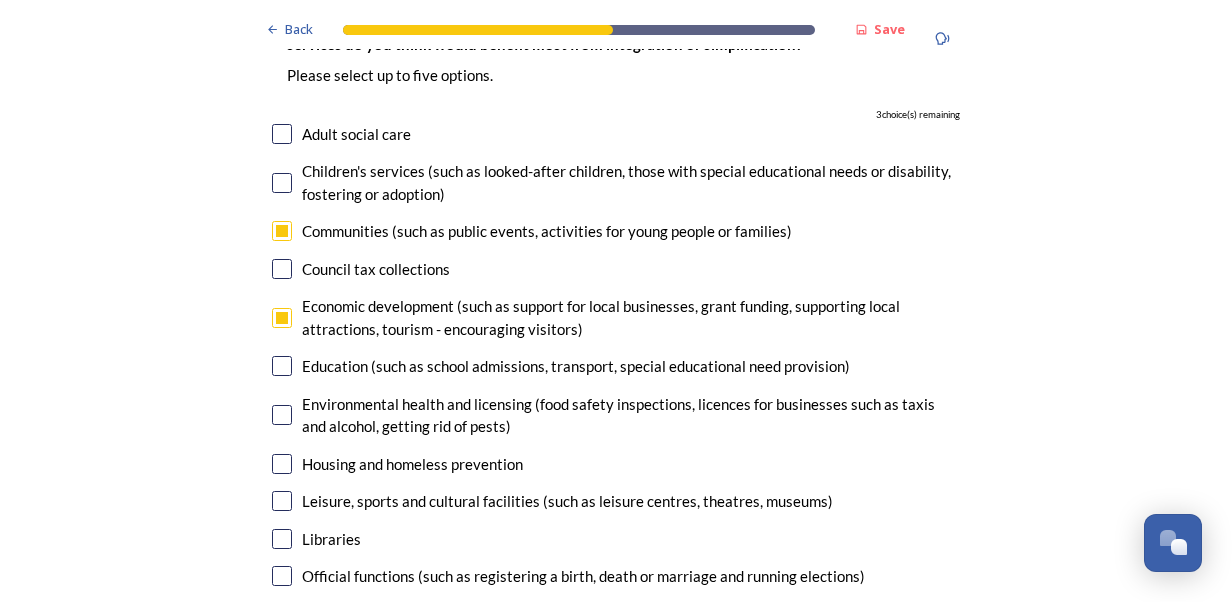 scroll, scrollTop: 4600, scrollLeft: 0, axis: vertical 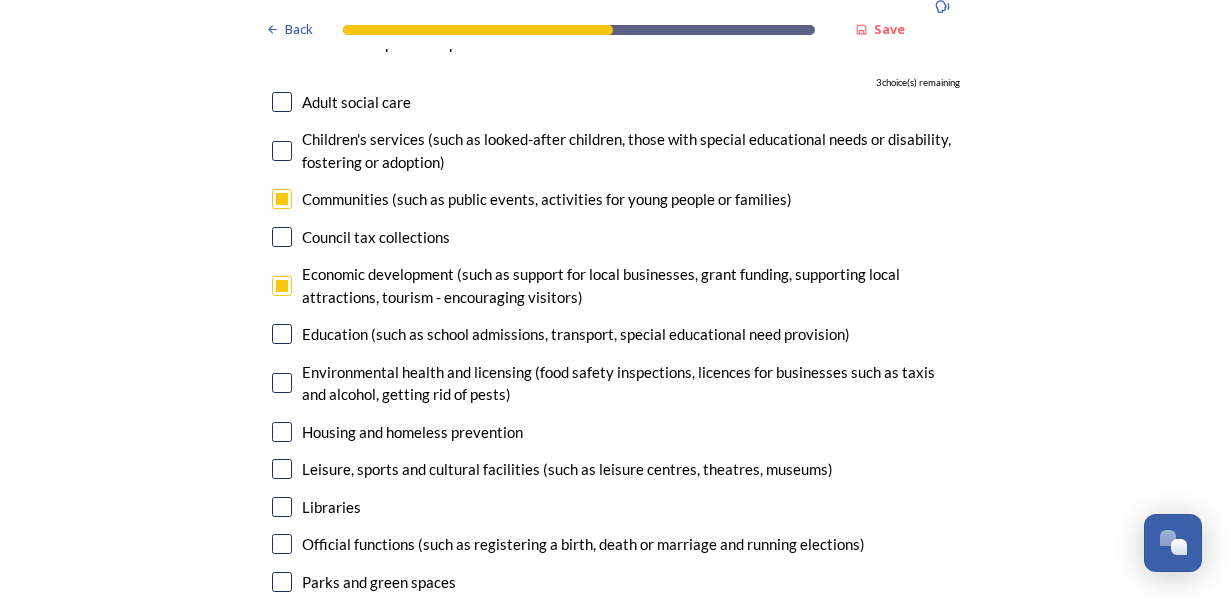 click at bounding box center [282, 432] 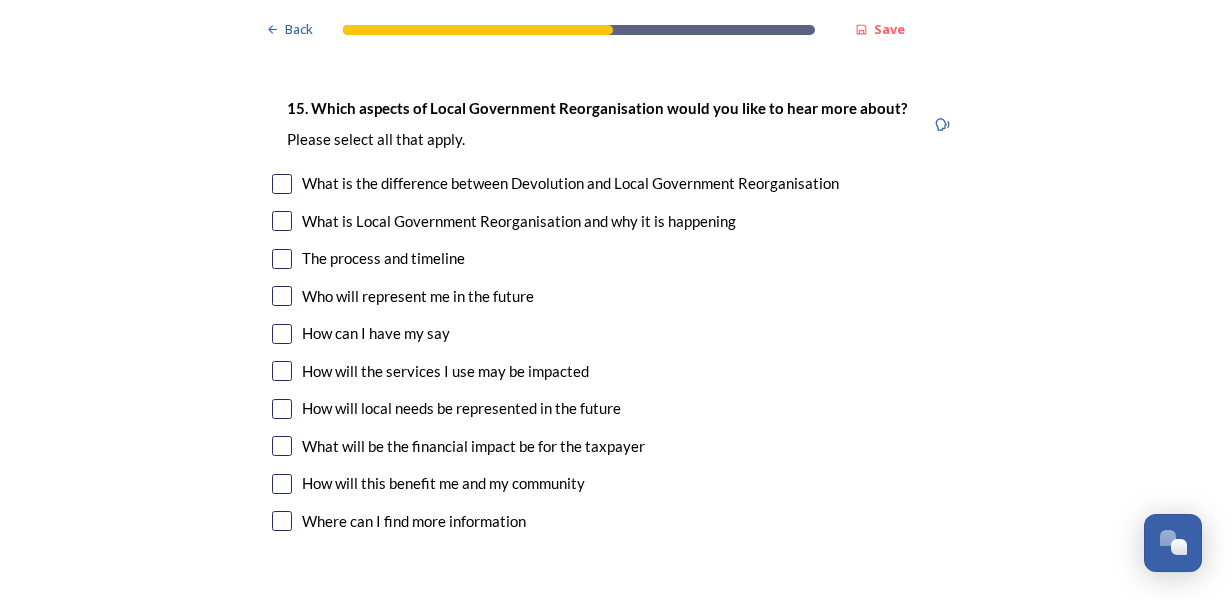 scroll, scrollTop: 5400, scrollLeft: 0, axis: vertical 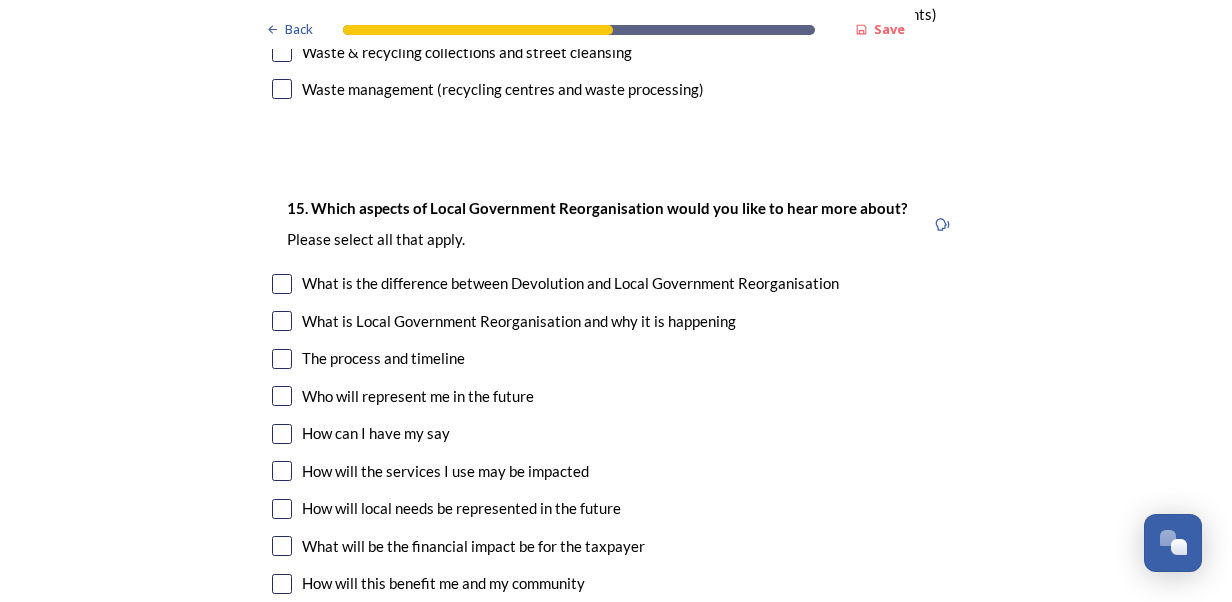 click at bounding box center (282, 471) 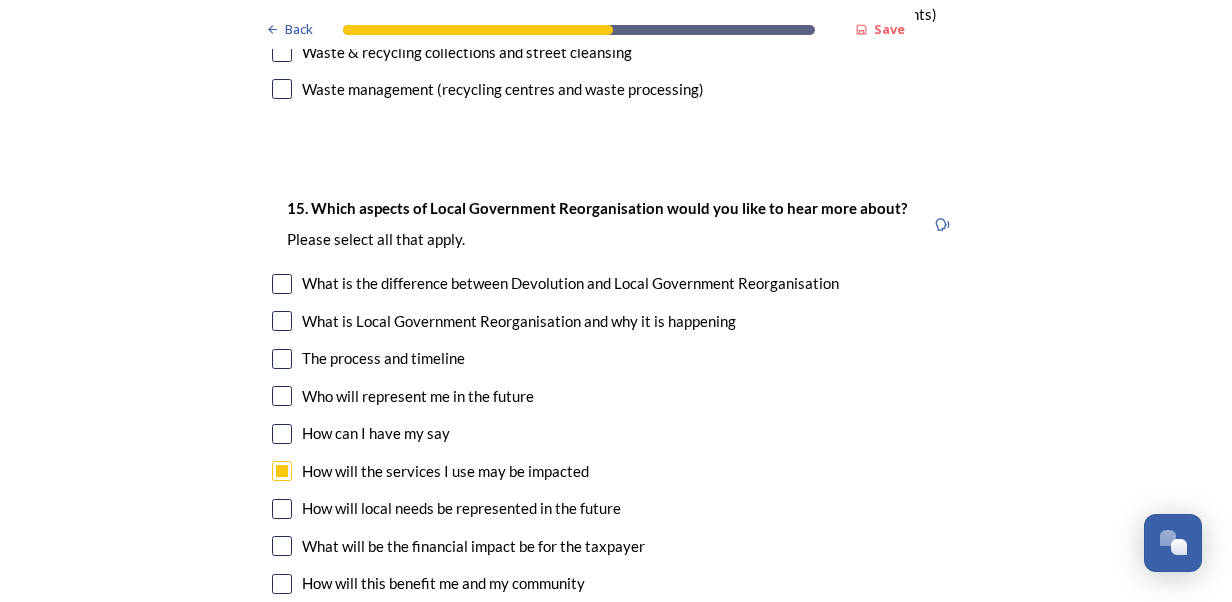 click at bounding box center (282, 546) 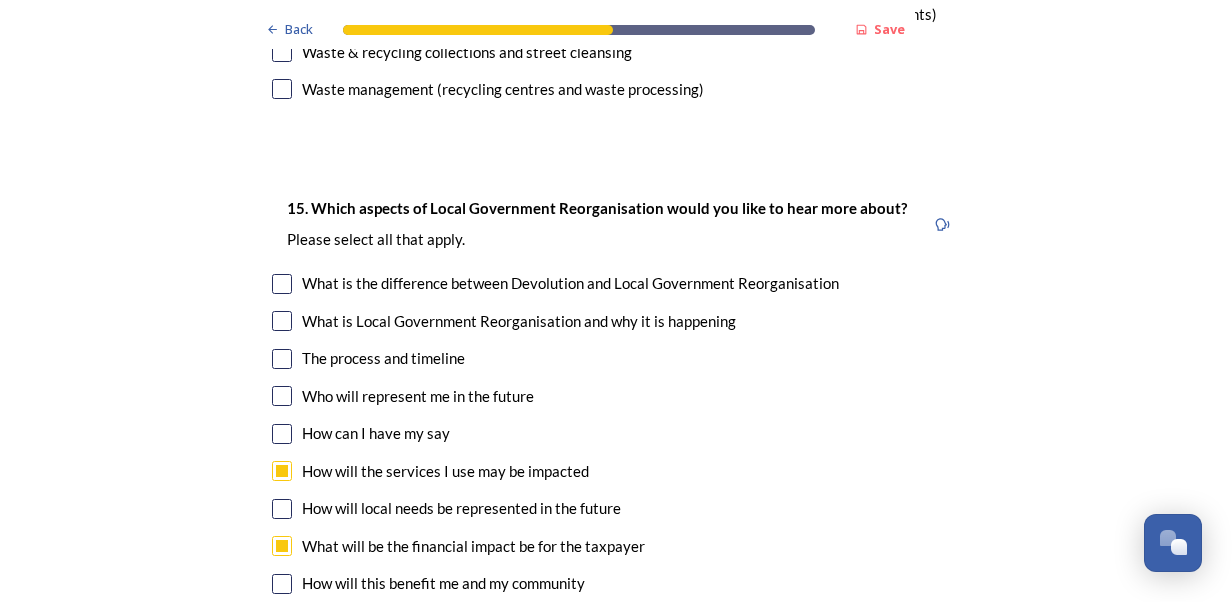 click at bounding box center [282, 584] 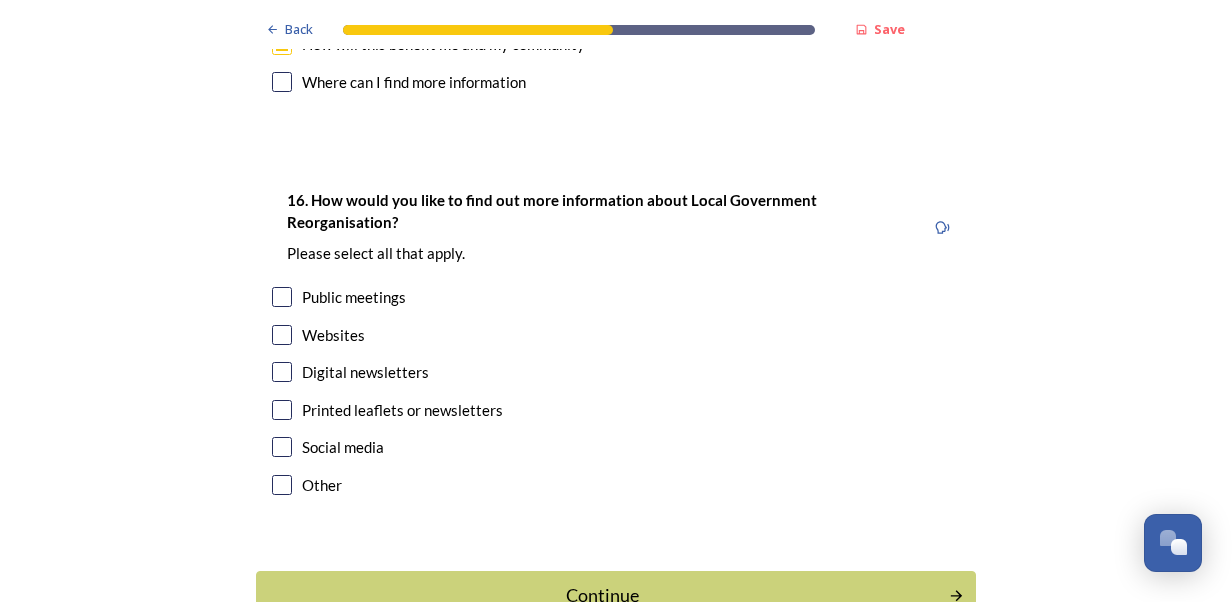 scroll, scrollTop: 6000, scrollLeft: 0, axis: vertical 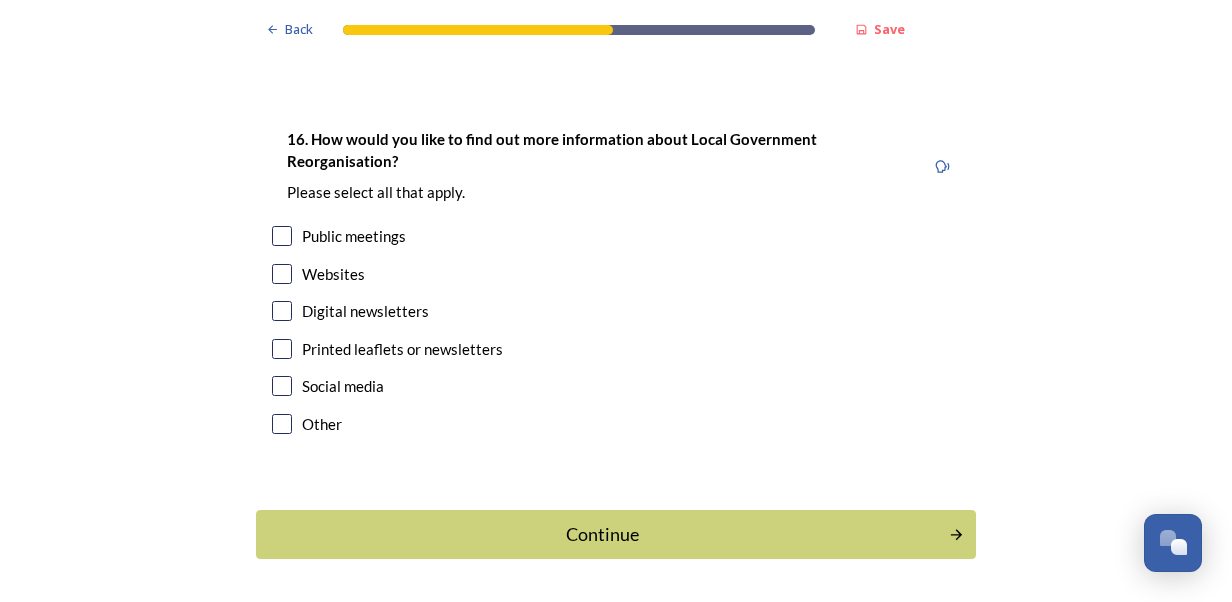 click at bounding box center [282, 274] 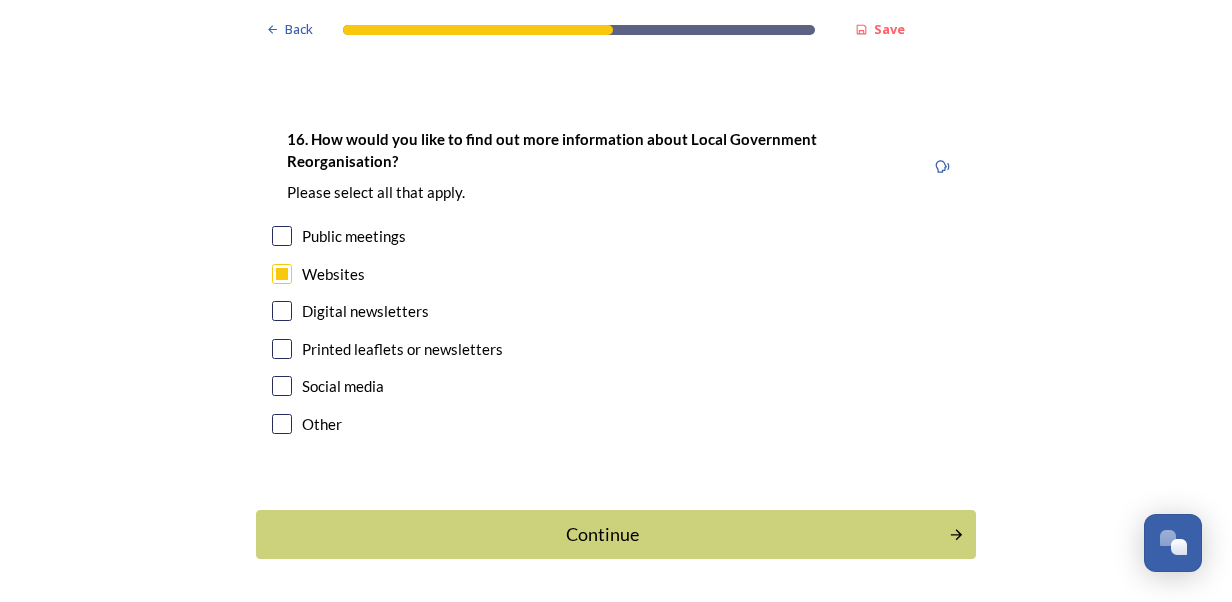 click at bounding box center (282, 311) 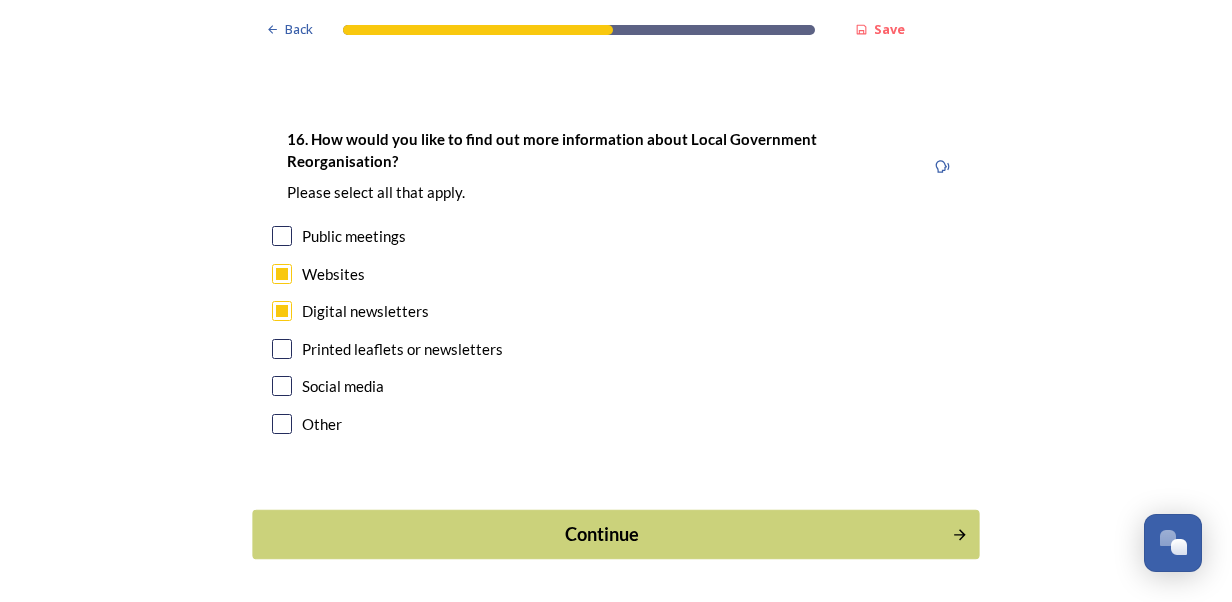 click on "Continue" at bounding box center [602, 534] 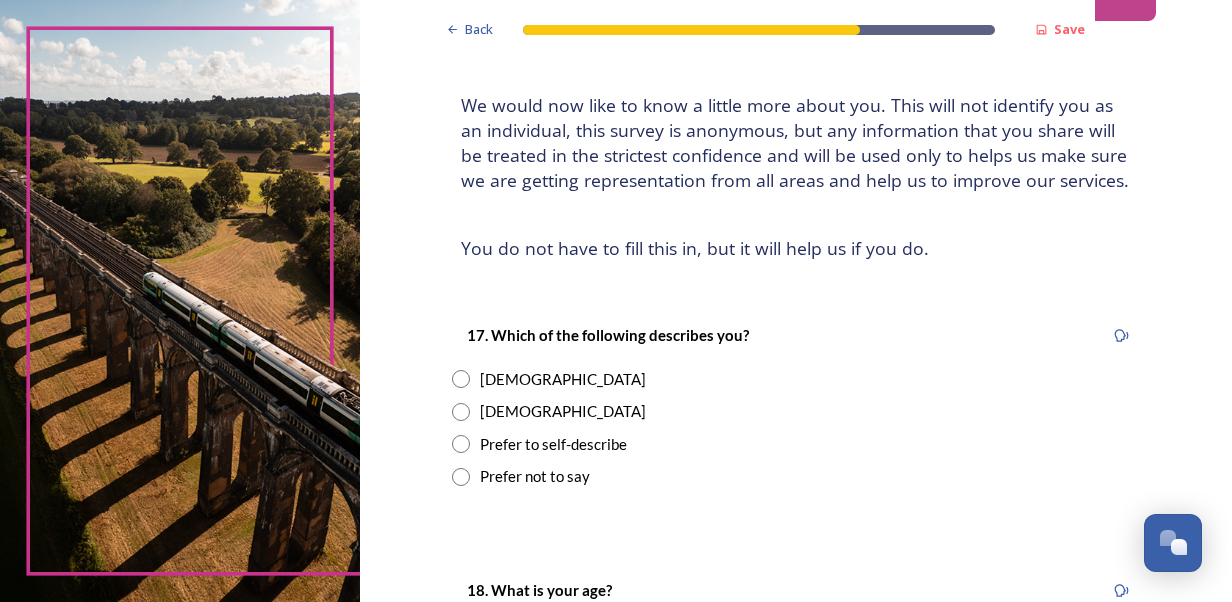 scroll, scrollTop: 300, scrollLeft: 0, axis: vertical 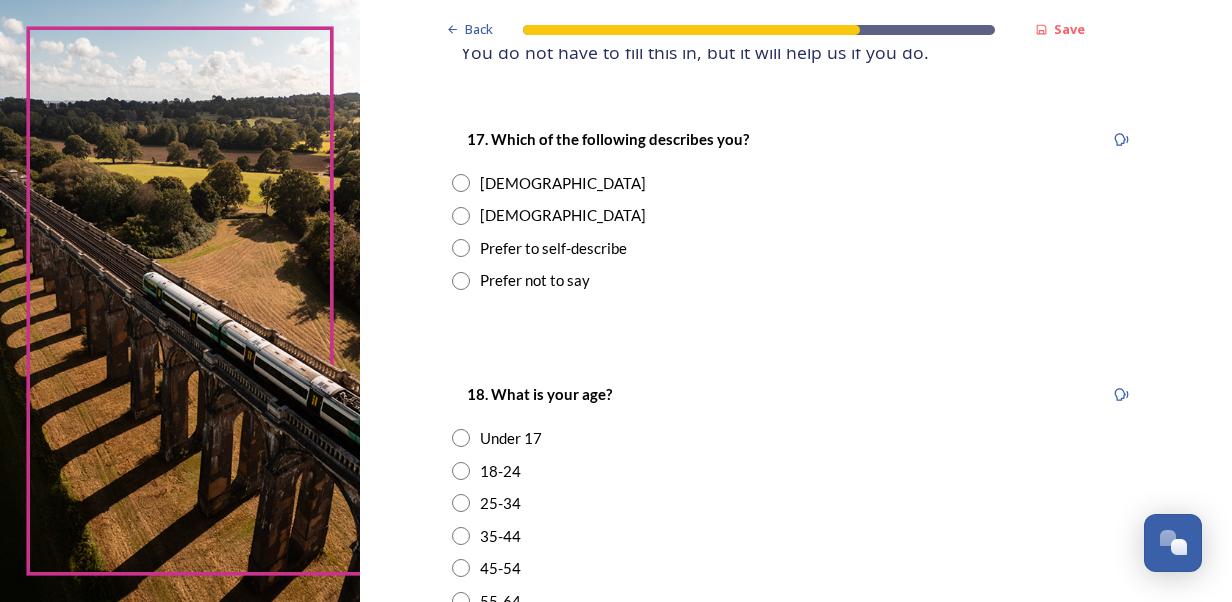 click at bounding box center [461, 183] 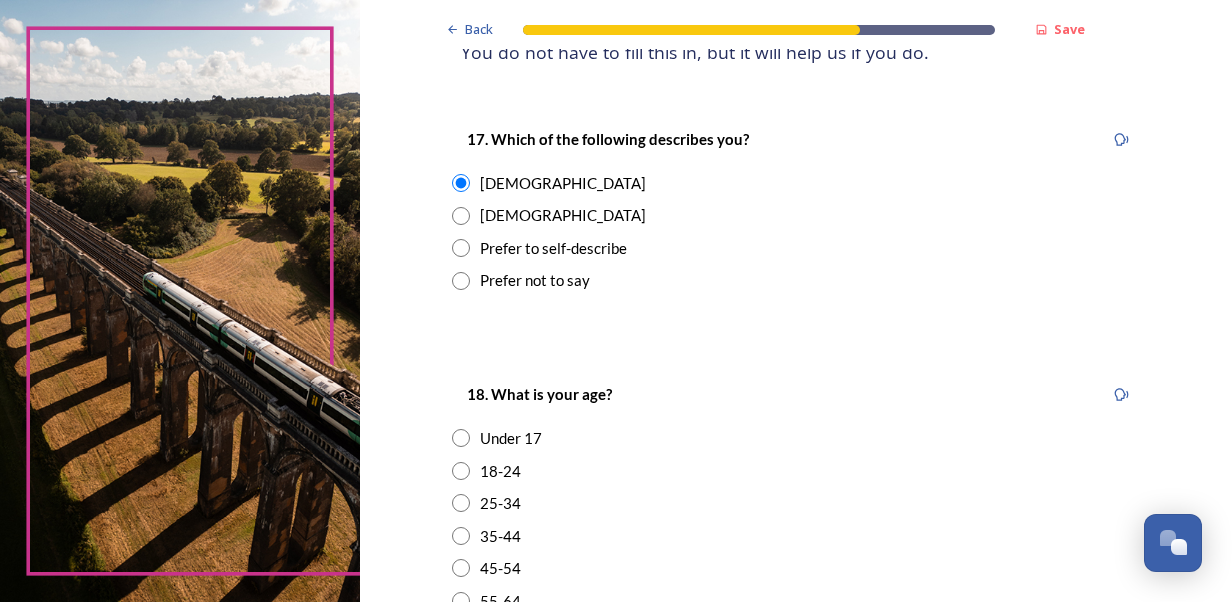 click at bounding box center (461, 568) 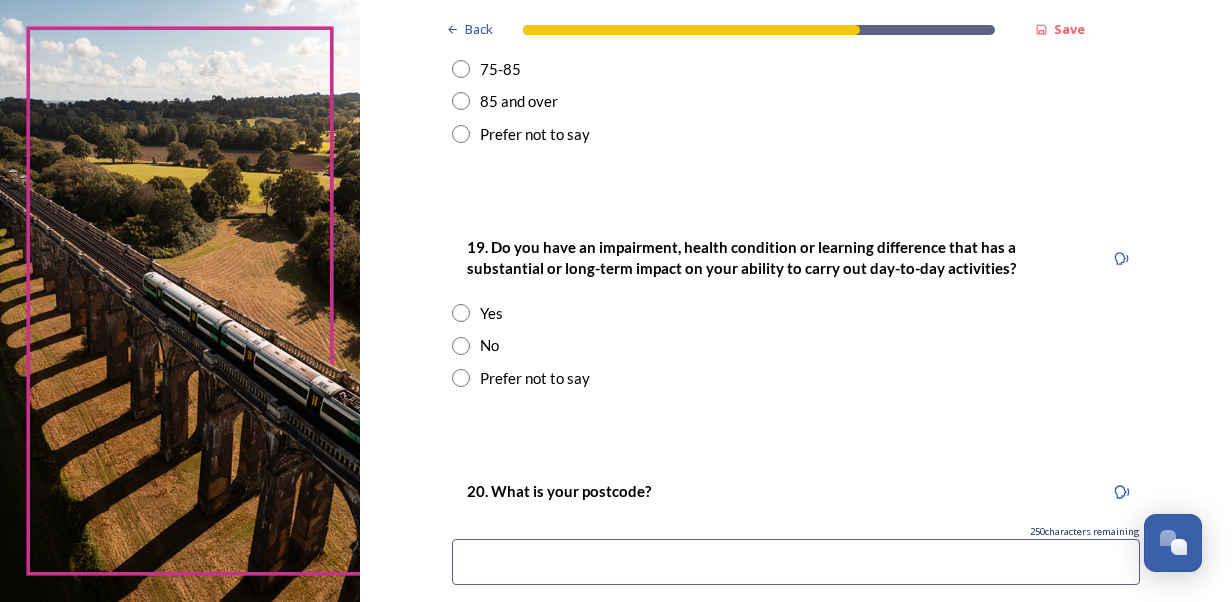 scroll, scrollTop: 900, scrollLeft: 0, axis: vertical 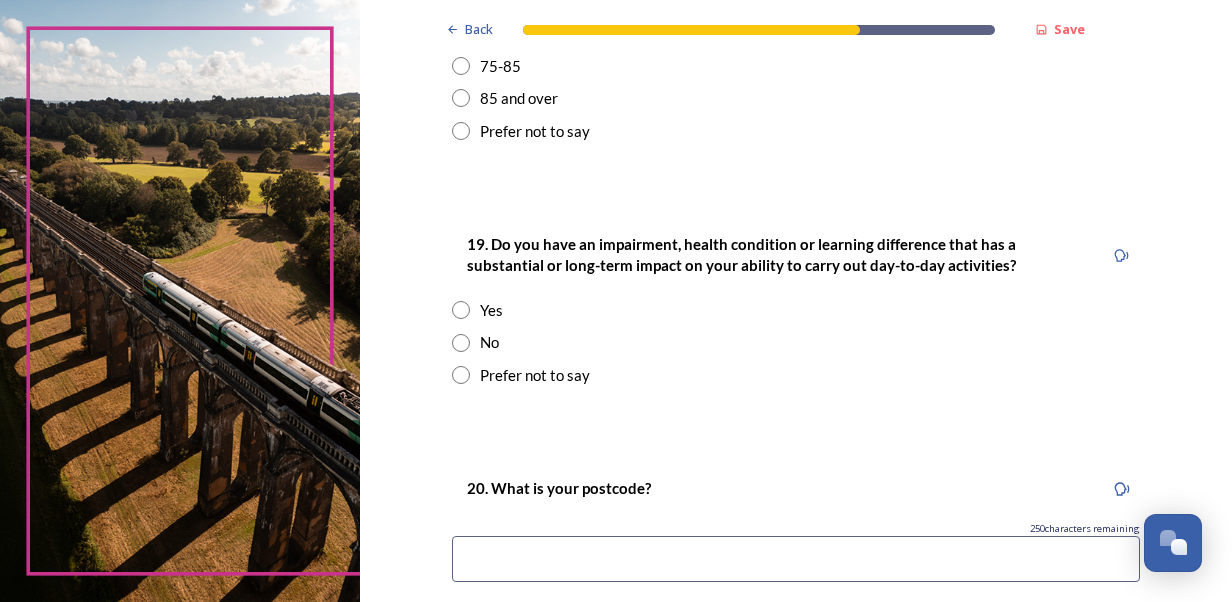 click at bounding box center [461, 343] 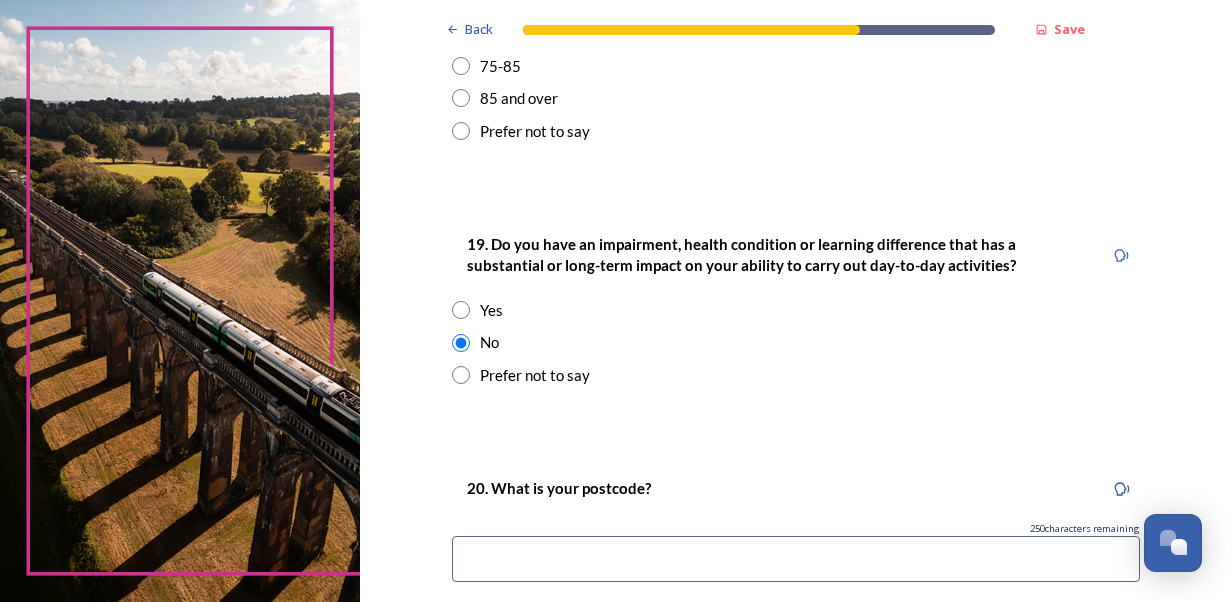 click at bounding box center [796, 559] 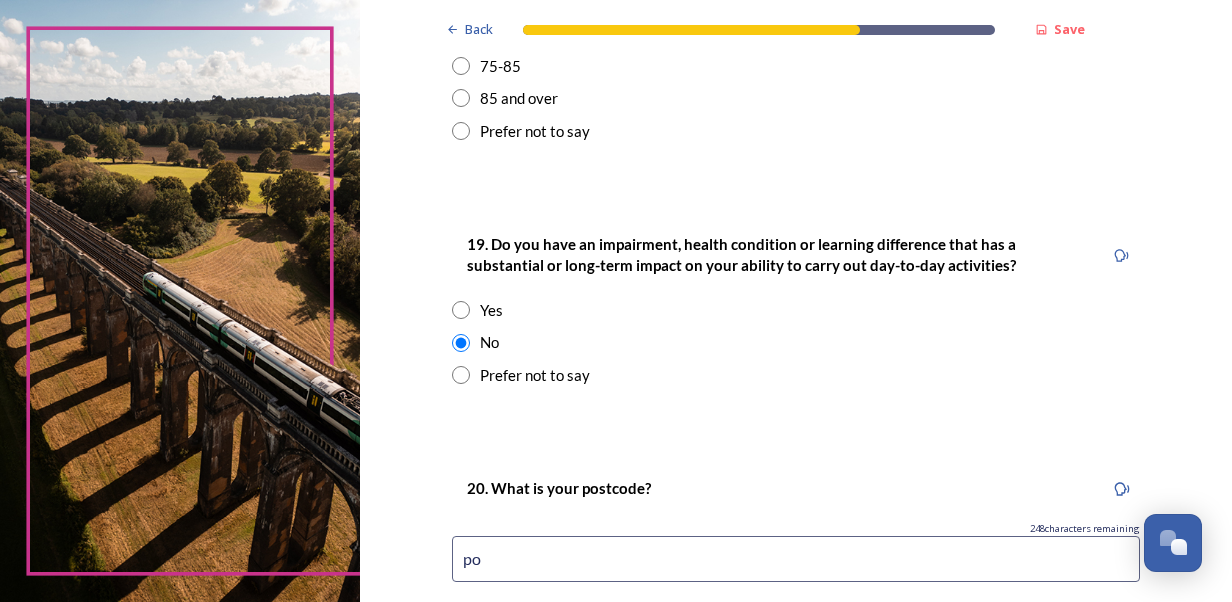 type on "p" 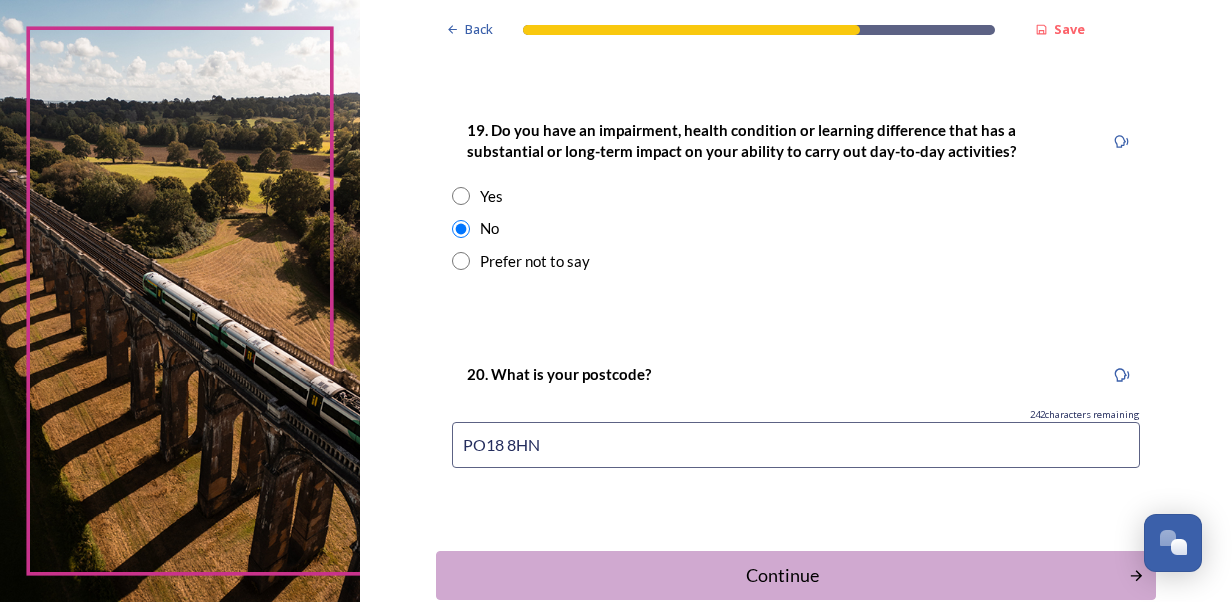 scroll, scrollTop: 1100, scrollLeft: 0, axis: vertical 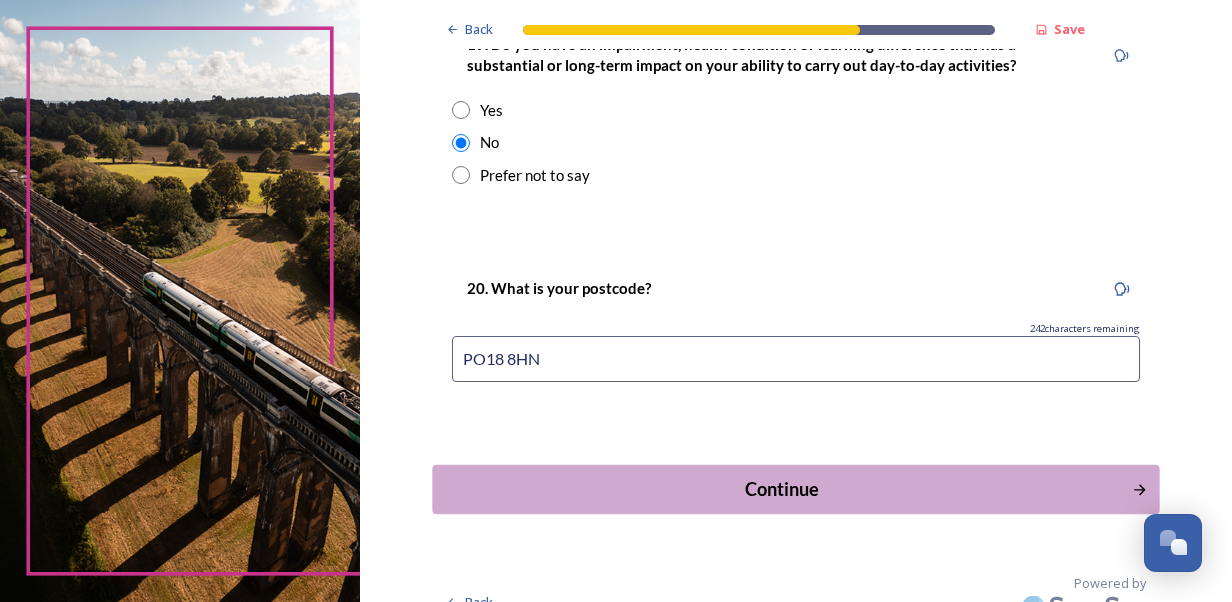 type on "PO18 8HN" 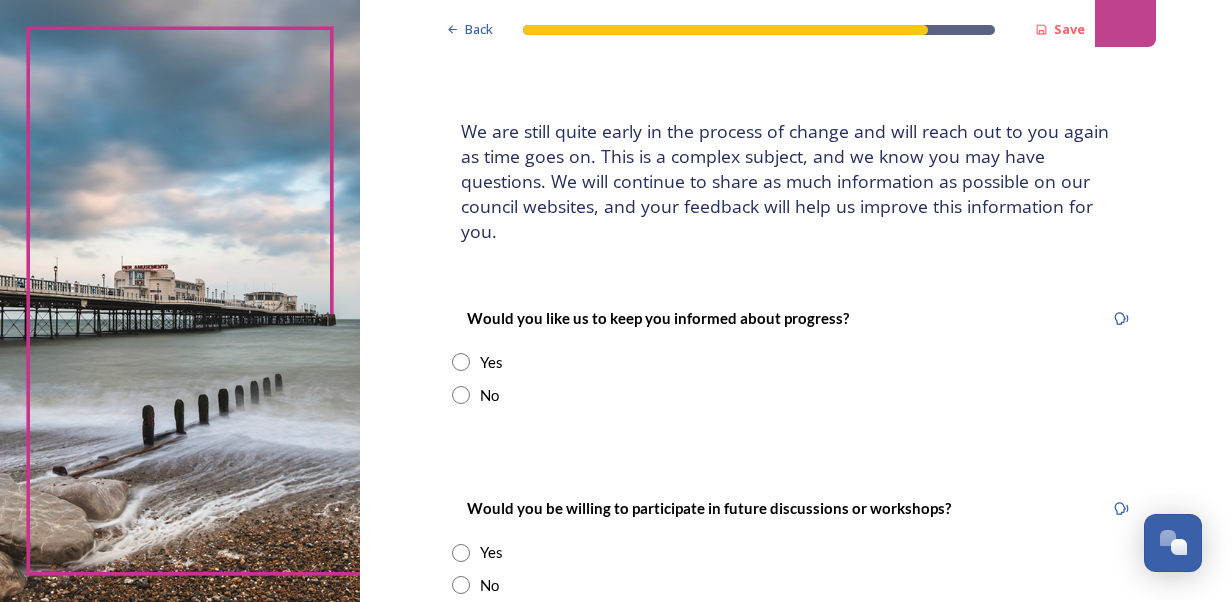 scroll, scrollTop: 200, scrollLeft: 0, axis: vertical 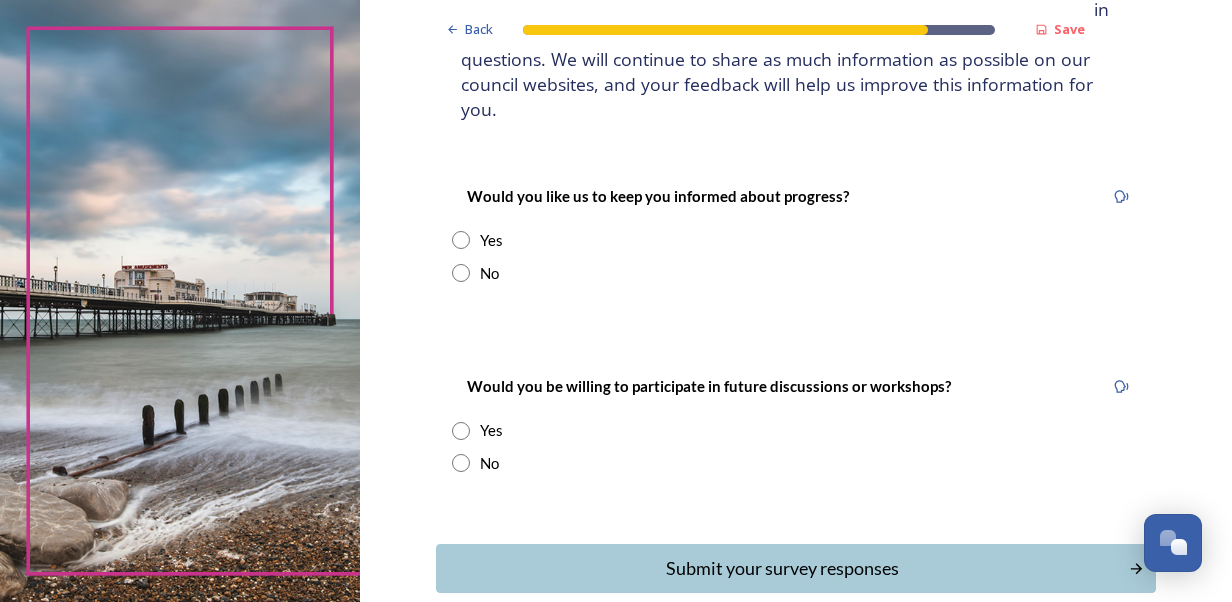 click at bounding box center (461, 240) 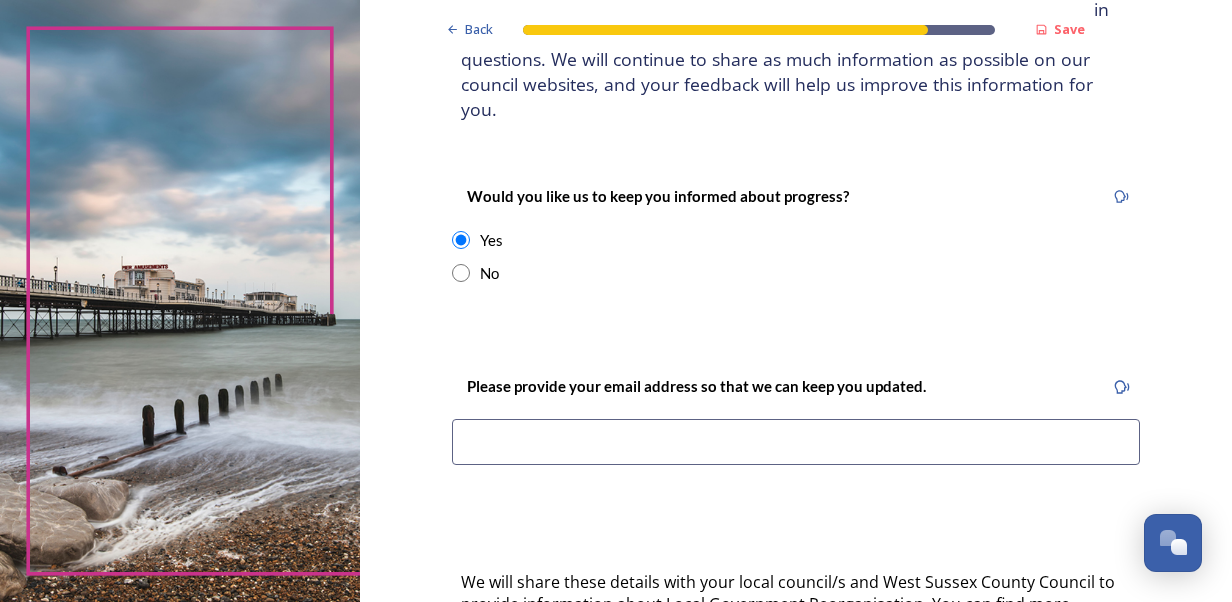 click at bounding box center [461, 273] 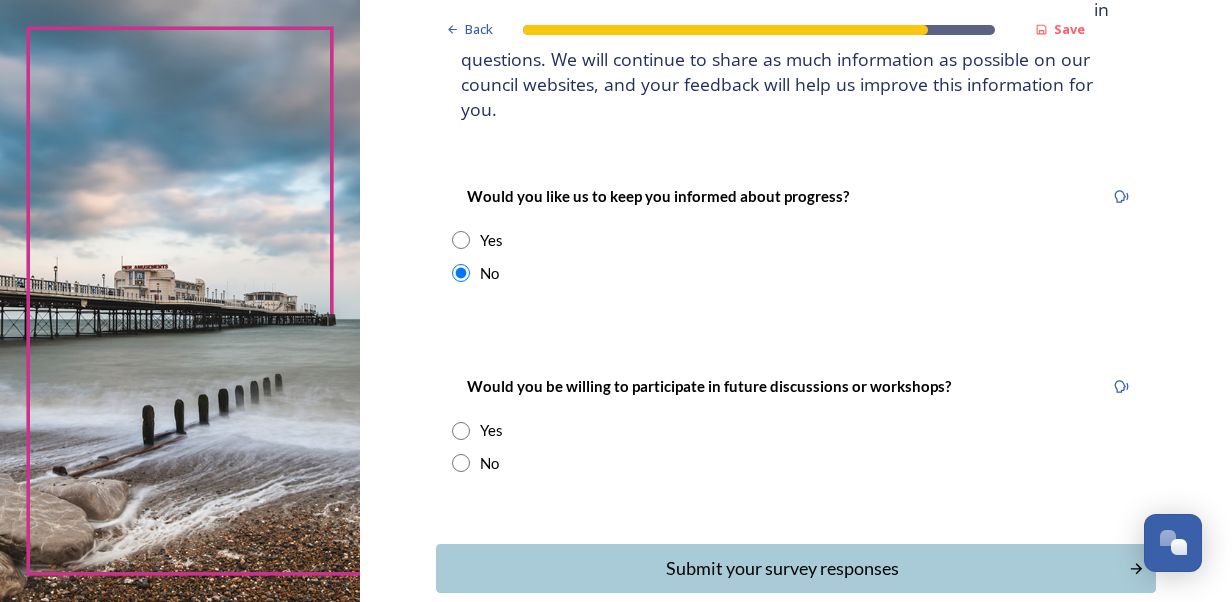 click at bounding box center (461, 463) 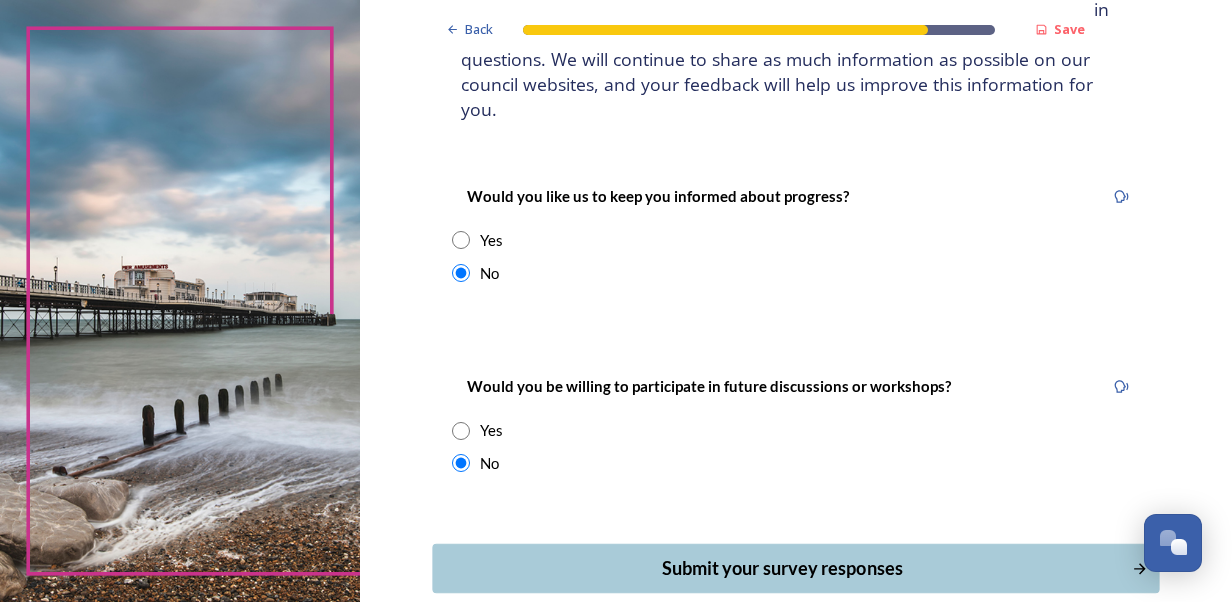 click on "Submit your survey responses" at bounding box center [781, 568] 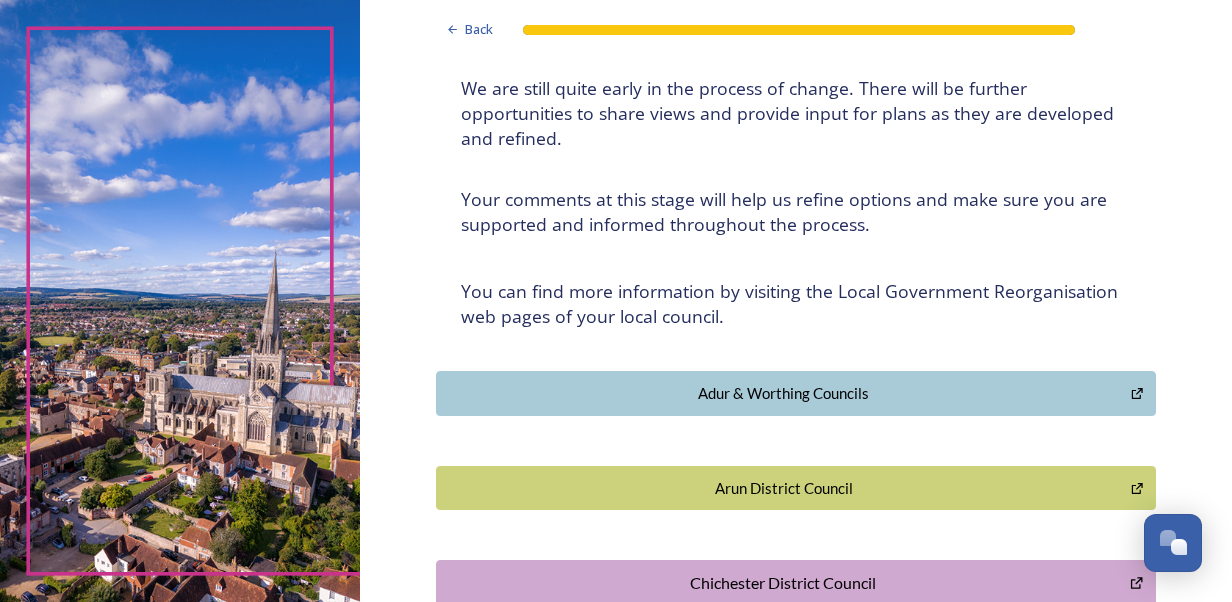 scroll, scrollTop: 482, scrollLeft: 0, axis: vertical 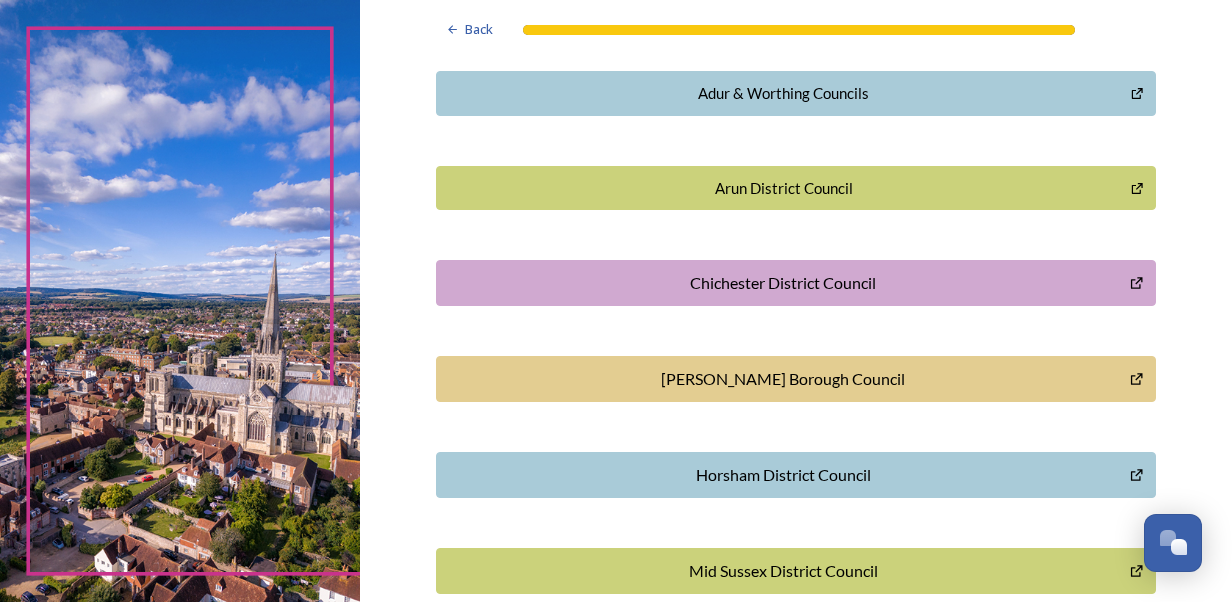 click on "Chichester District Council" at bounding box center [783, 283] 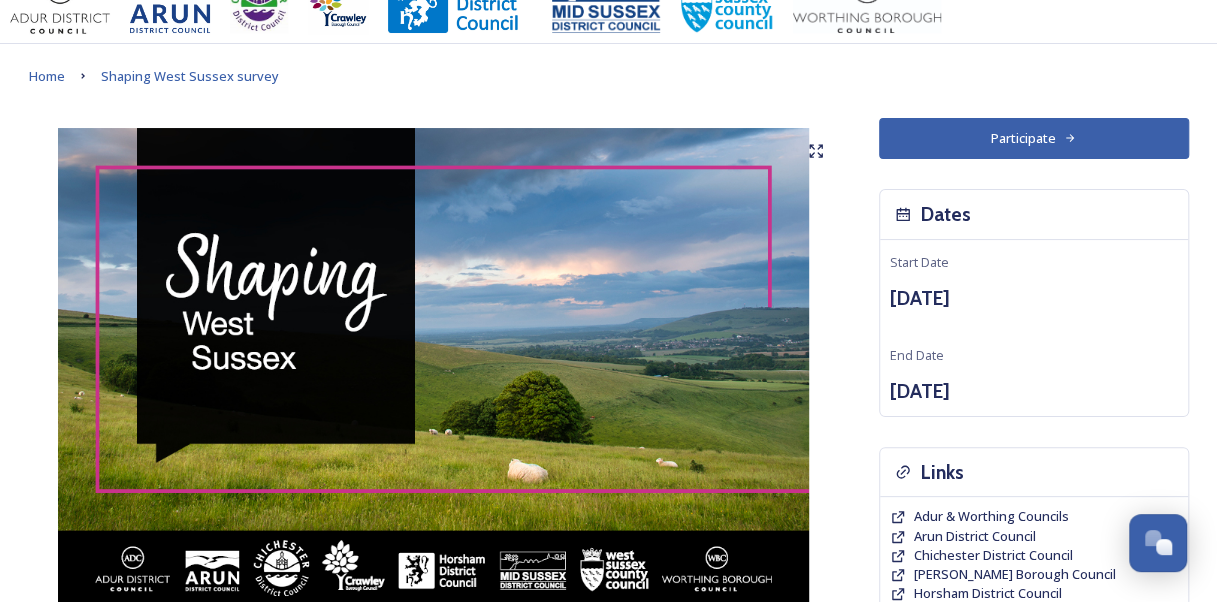 scroll, scrollTop: 0, scrollLeft: 0, axis: both 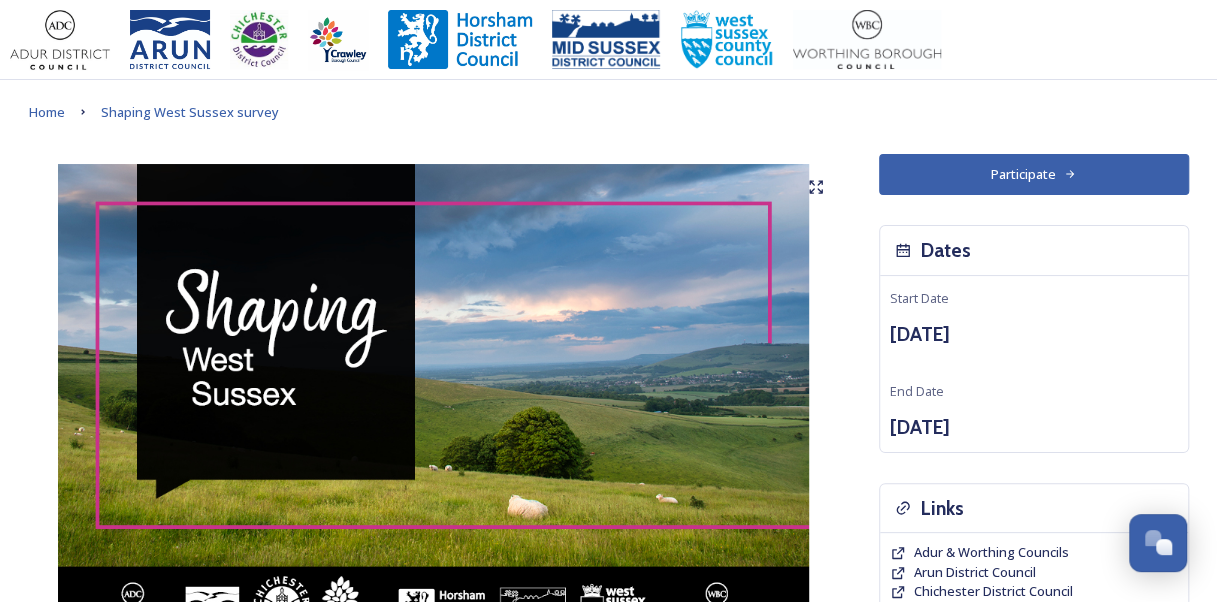 click on "Participate" at bounding box center [1034, 174] 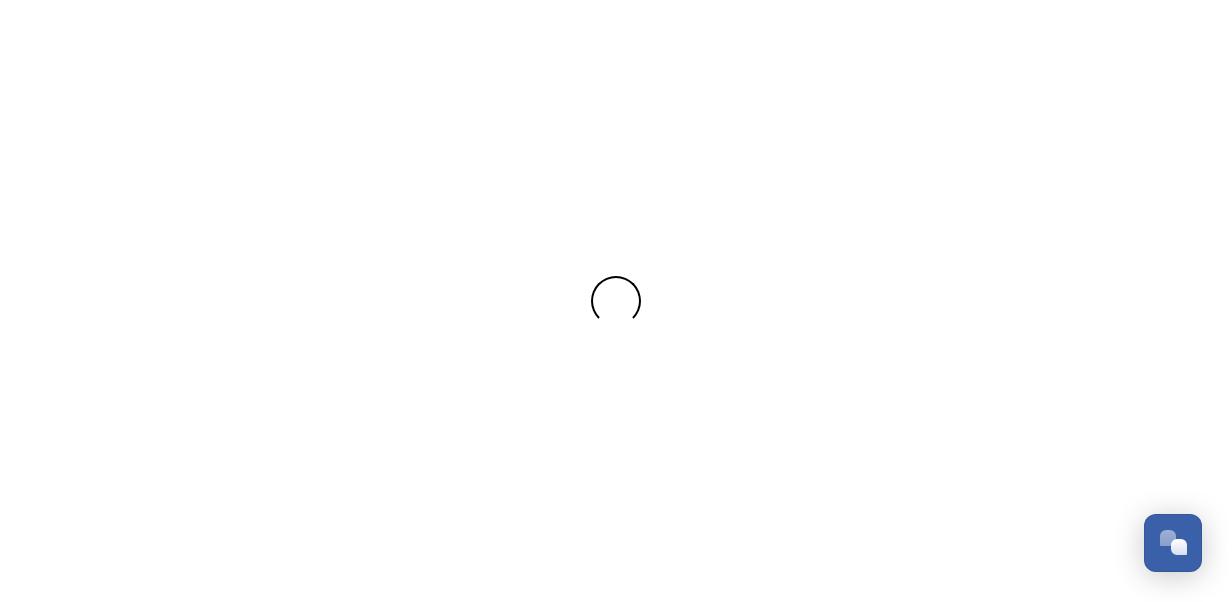 scroll, scrollTop: 0, scrollLeft: 0, axis: both 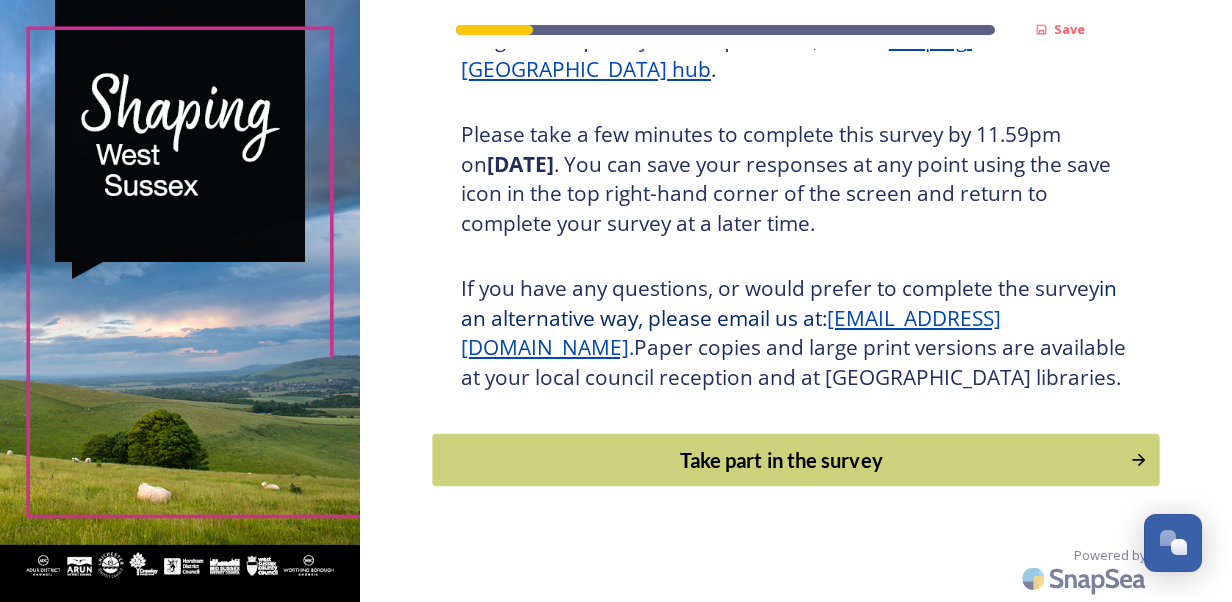 click on "Take part in the survey" at bounding box center [781, 460] 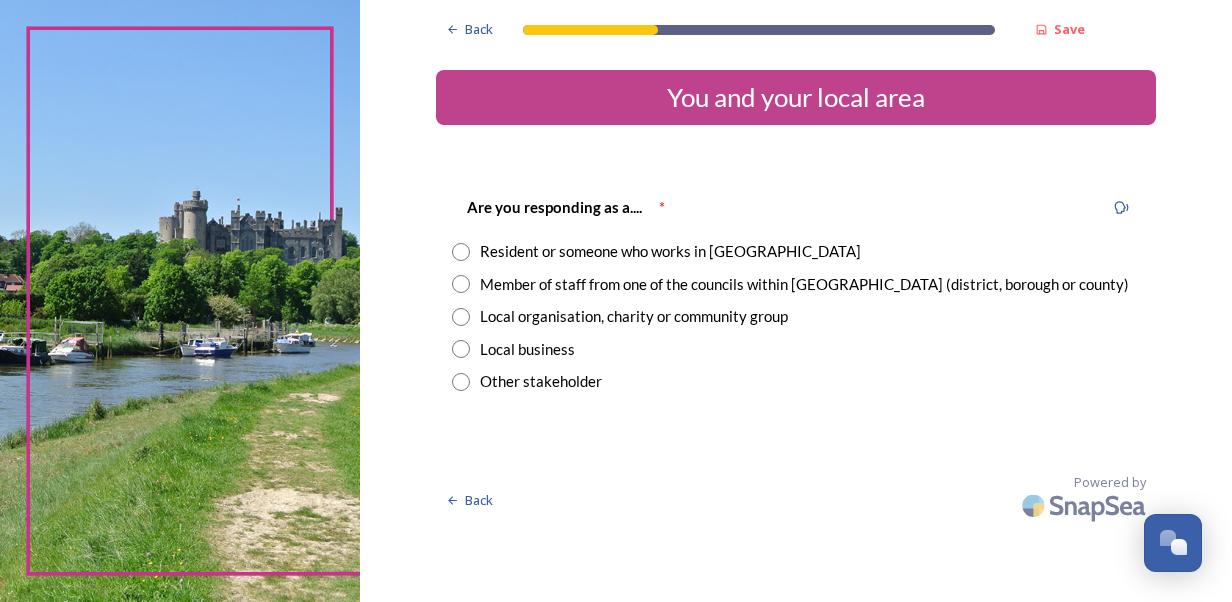 click at bounding box center [461, 284] 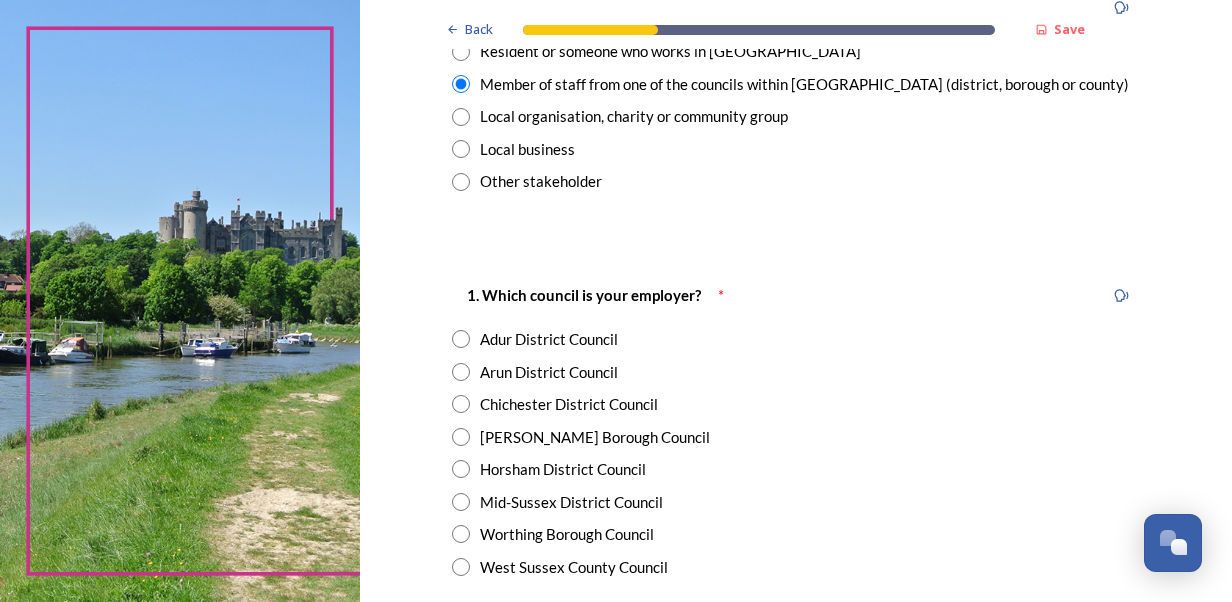scroll, scrollTop: 400, scrollLeft: 0, axis: vertical 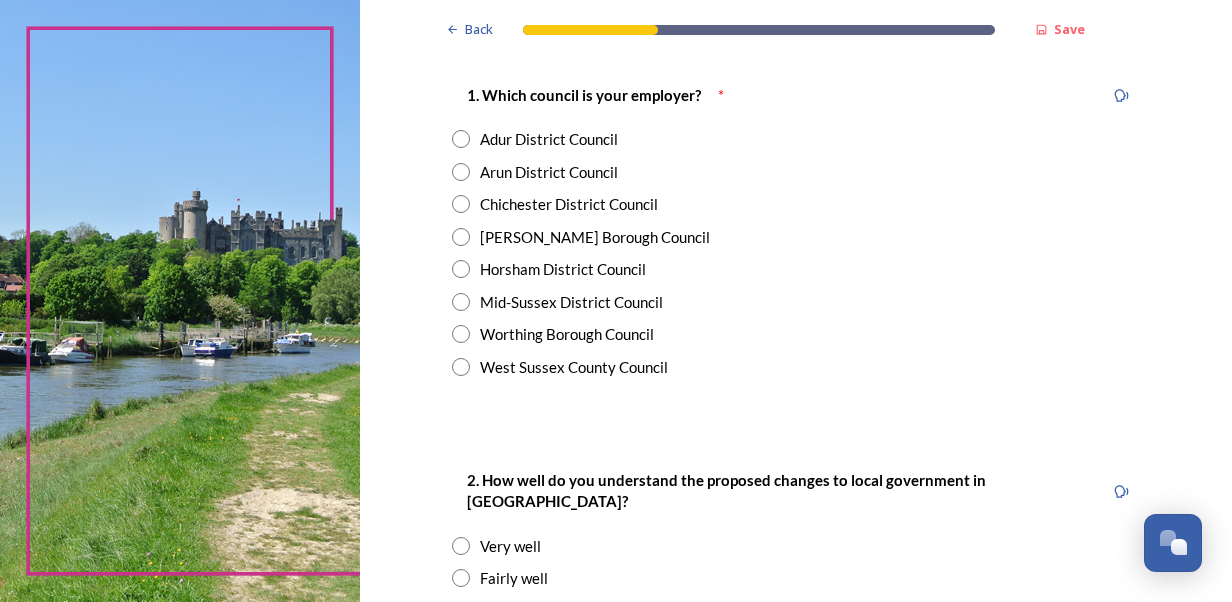 click at bounding box center [461, 367] 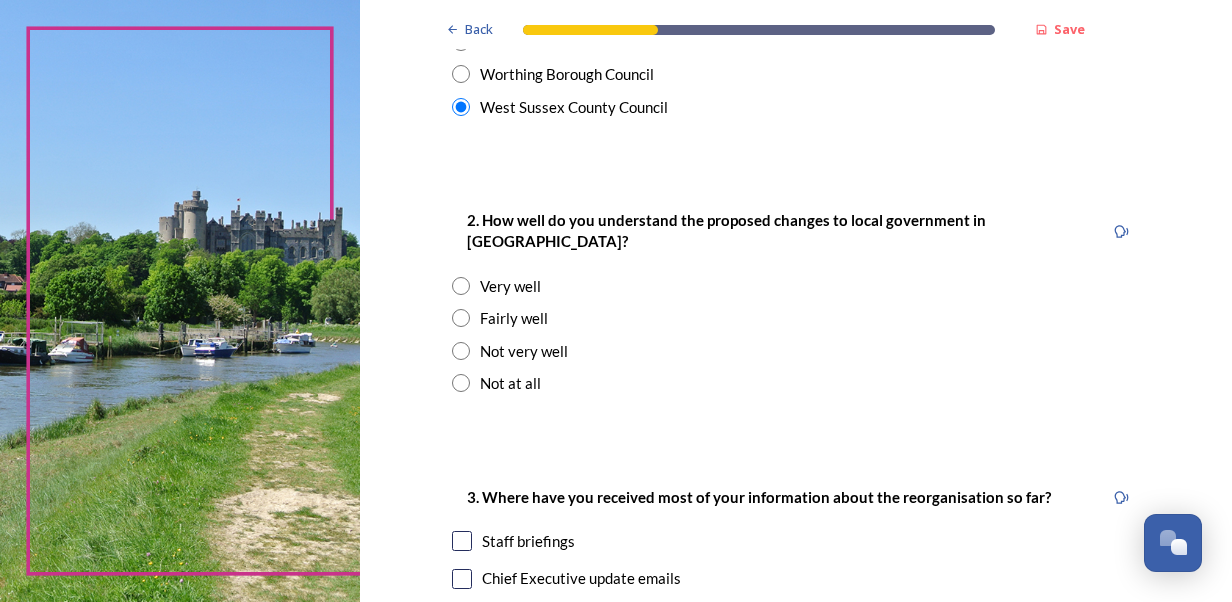 scroll, scrollTop: 700, scrollLeft: 0, axis: vertical 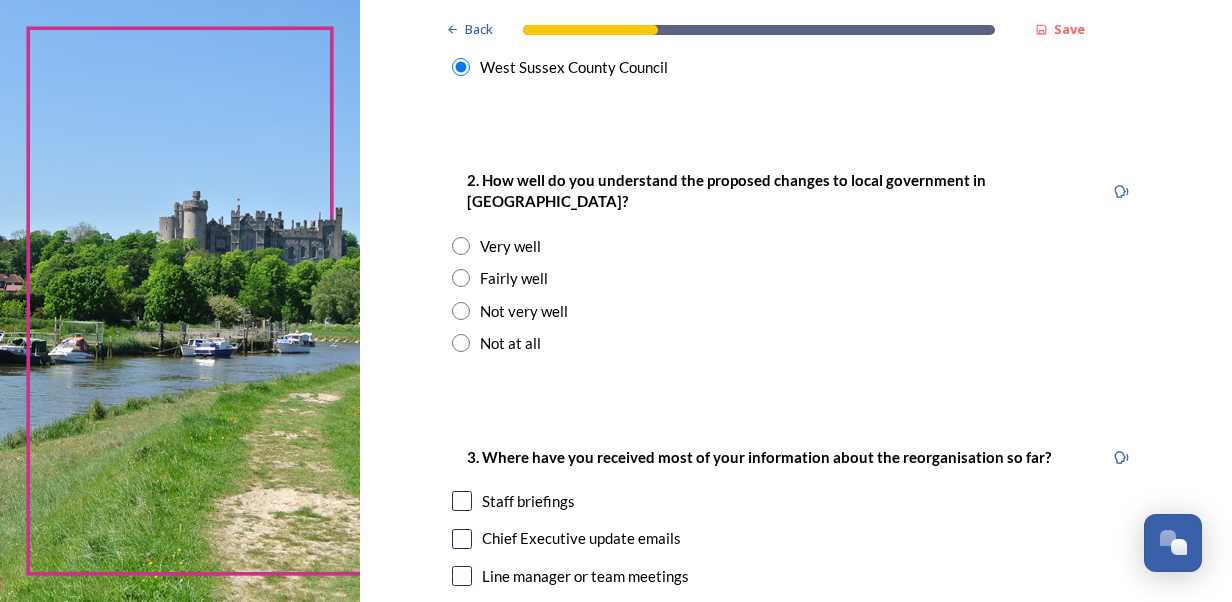 click at bounding box center [461, 246] 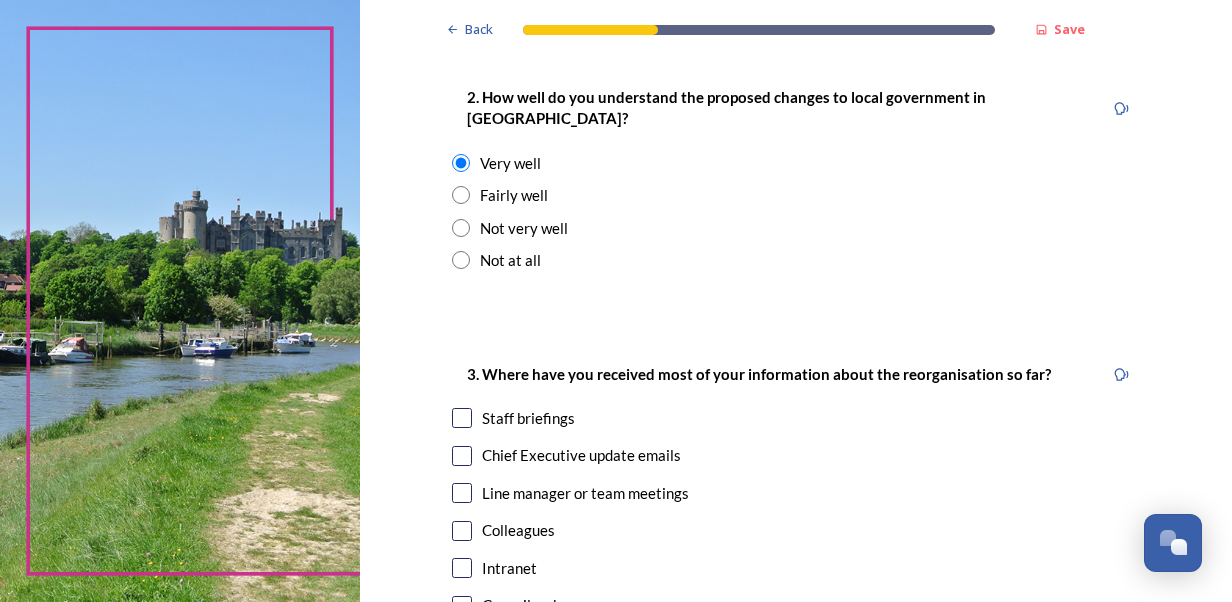 scroll, scrollTop: 900, scrollLeft: 0, axis: vertical 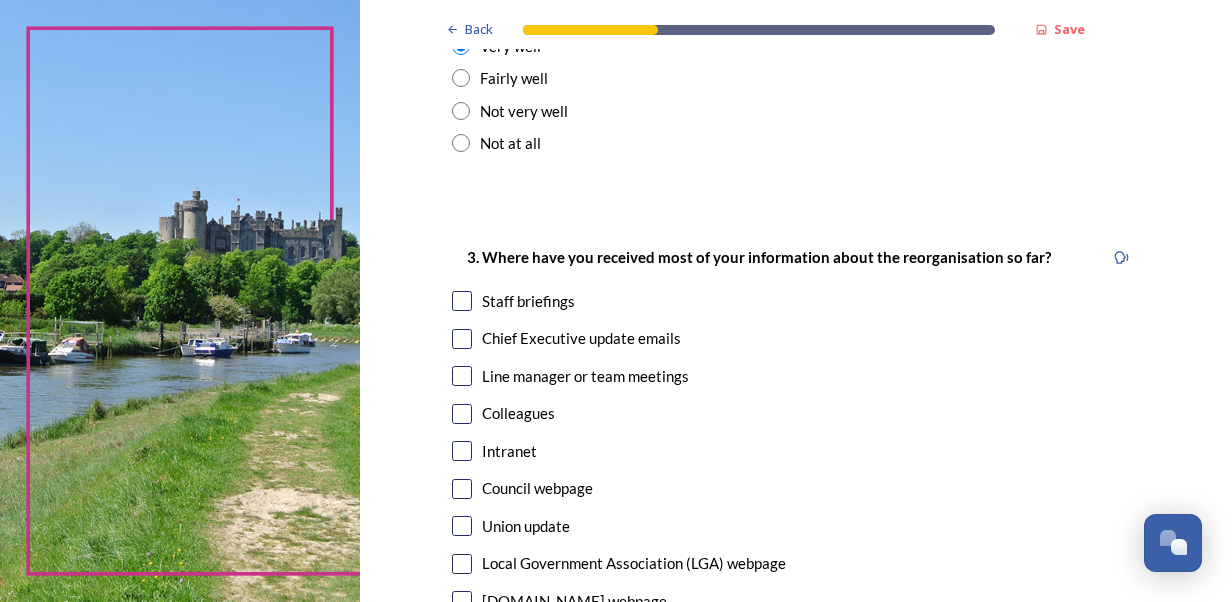 click at bounding box center [462, 339] 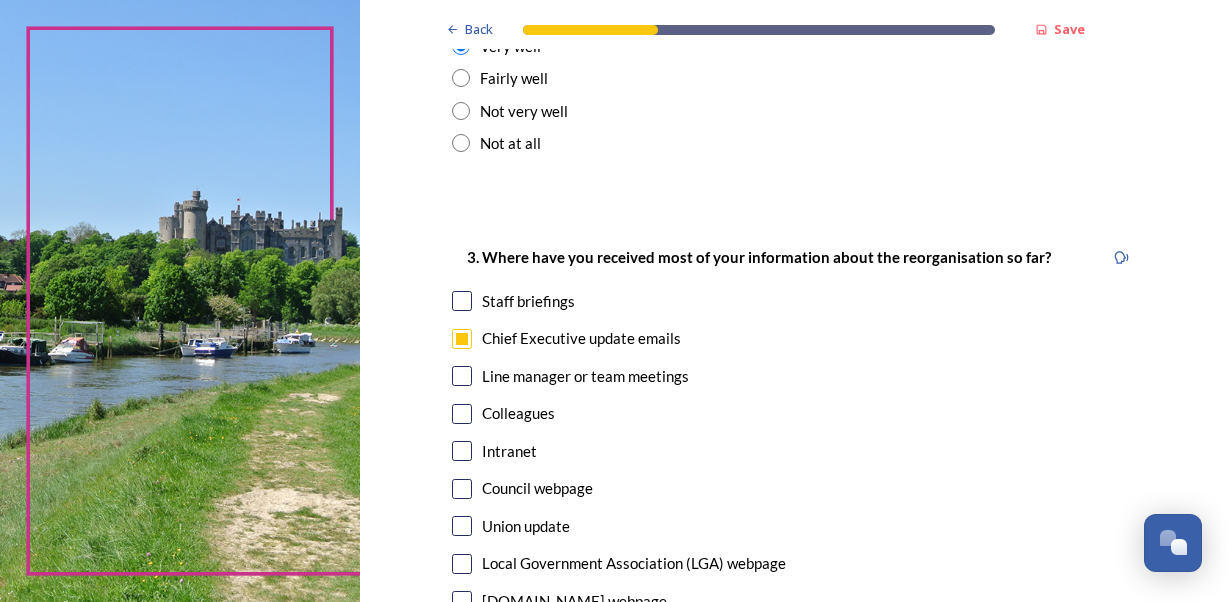 click at bounding box center (462, 301) 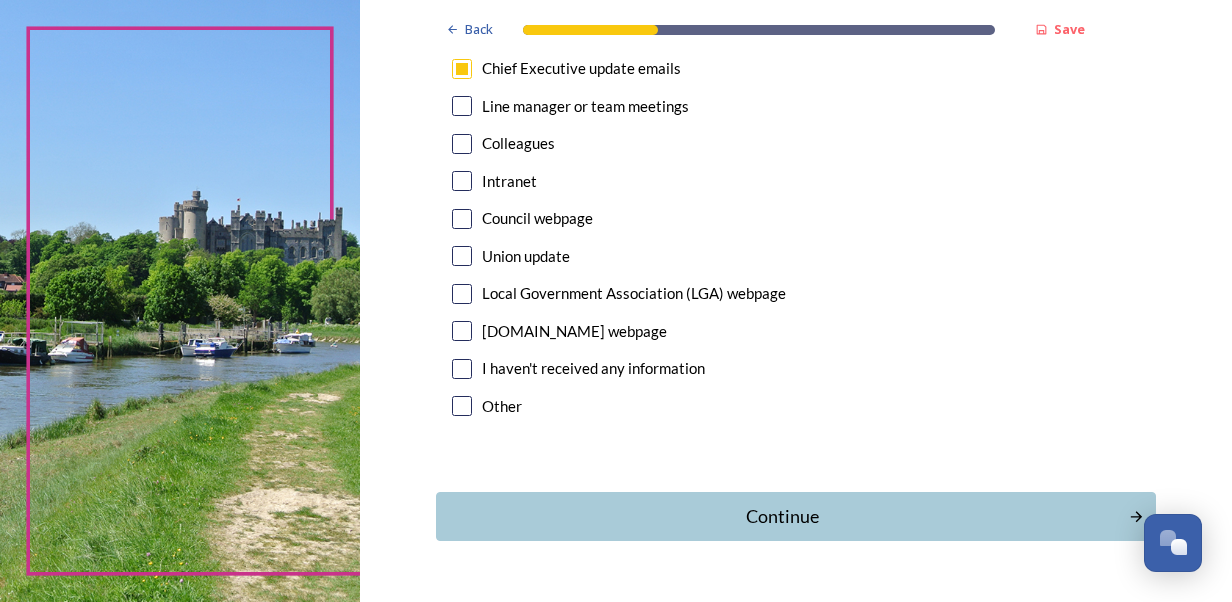 scroll, scrollTop: 1203, scrollLeft: 0, axis: vertical 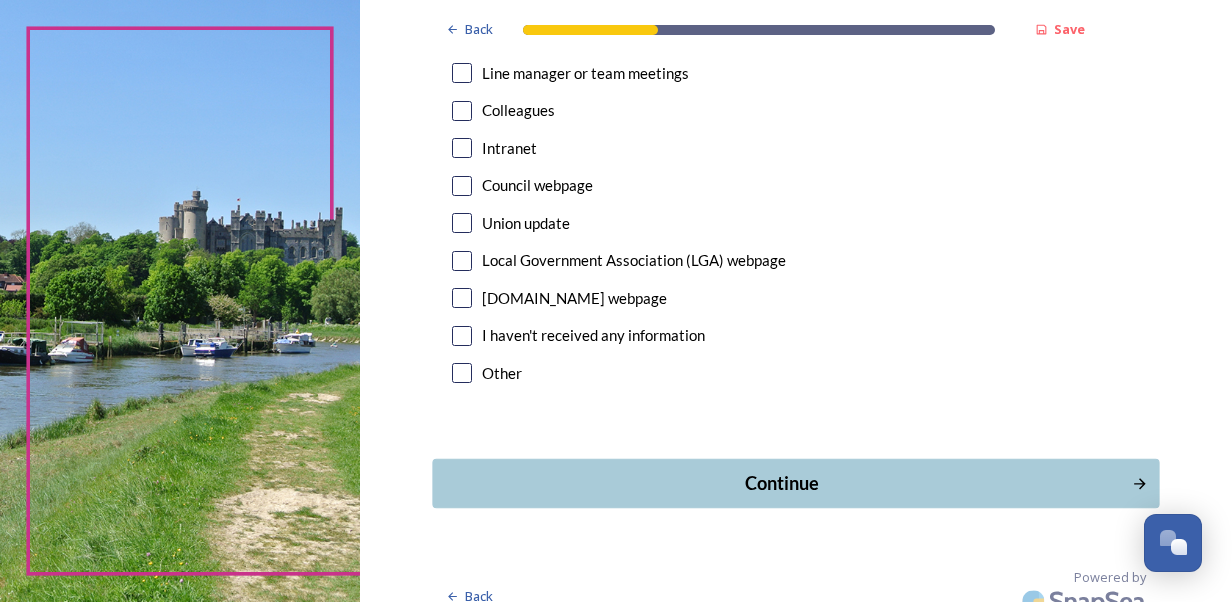 click on "Continue" at bounding box center (781, 483) 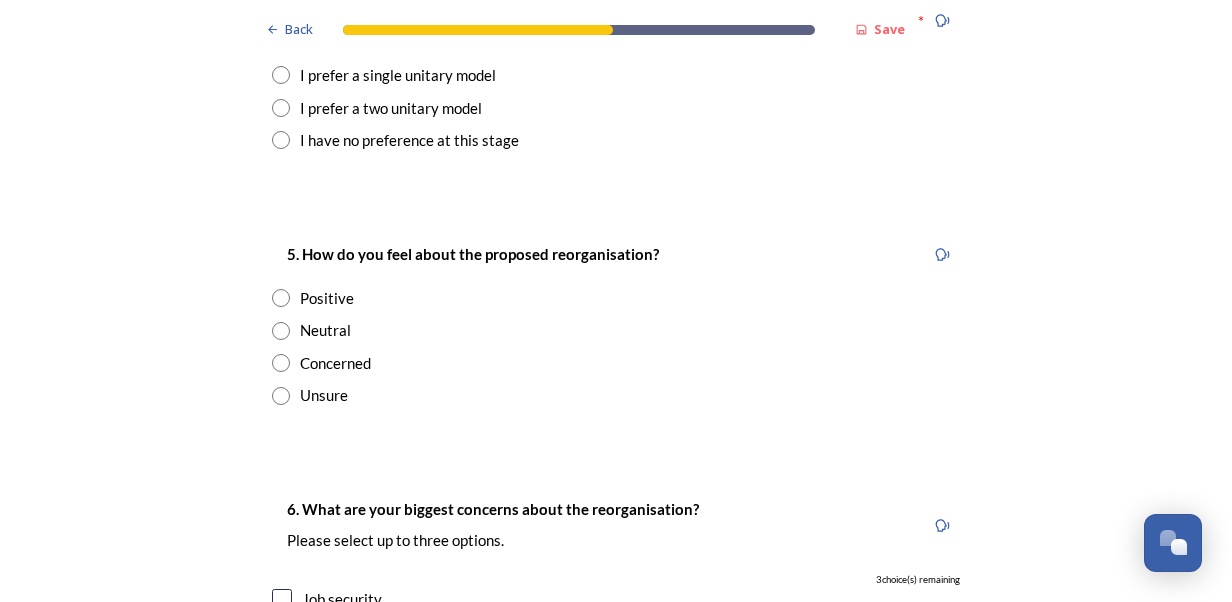 scroll, scrollTop: 2500, scrollLeft: 0, axis: vertical 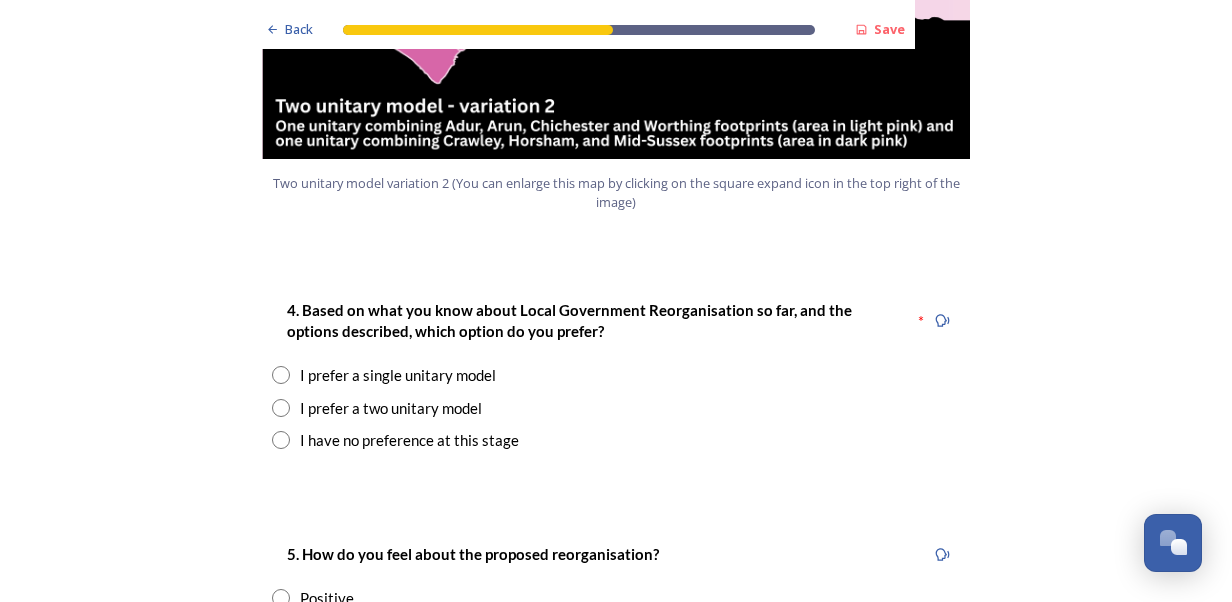 click at bounding box center [281, 375] 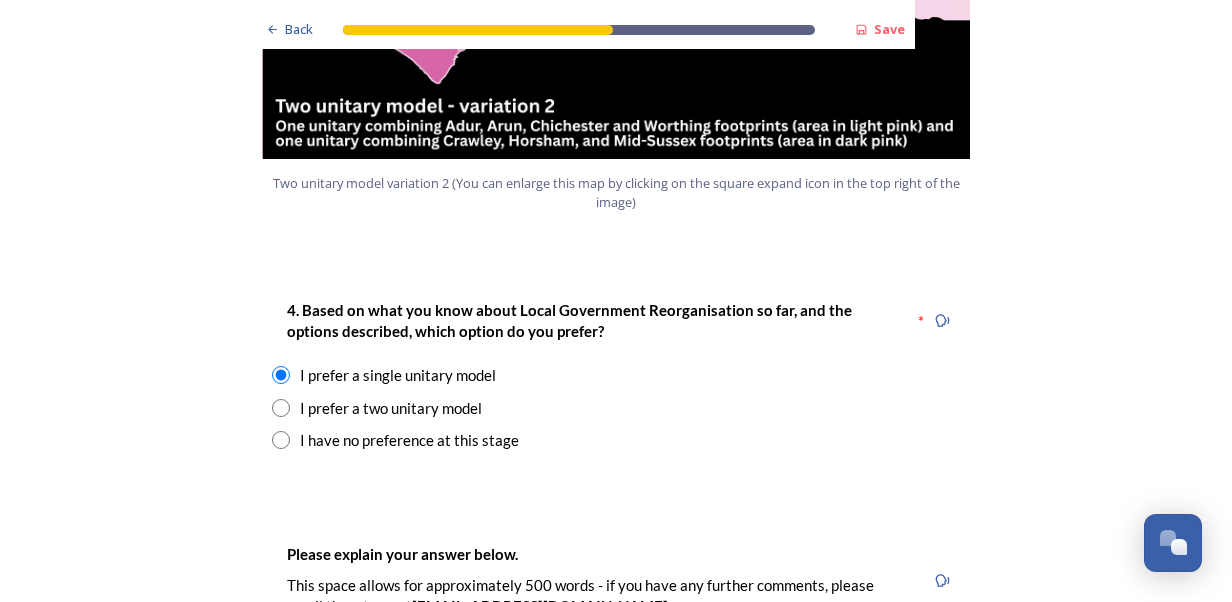 scroll, scrollTop: 2700, scrollLeft: 0, axis: vertical 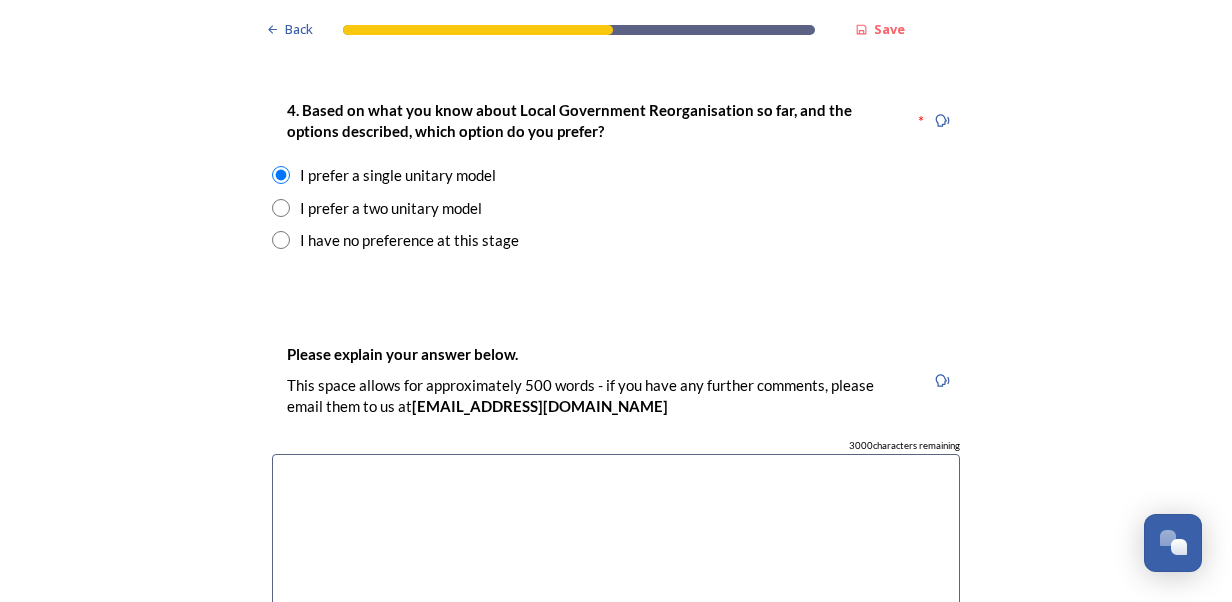 click at bounding box center [616, 566] 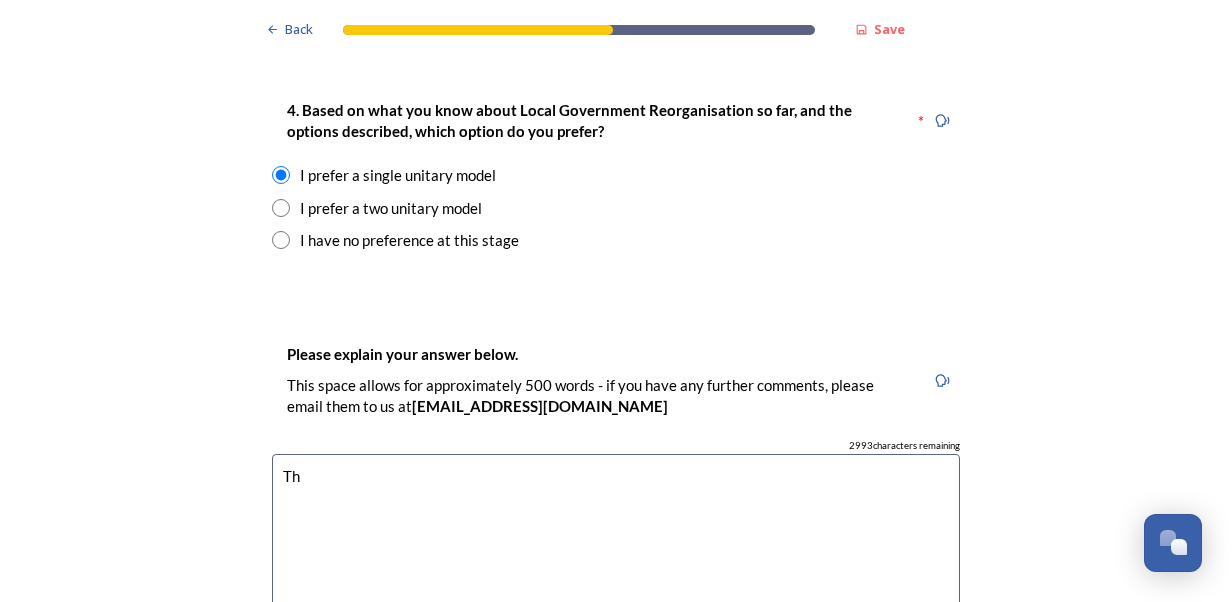 type on "T" 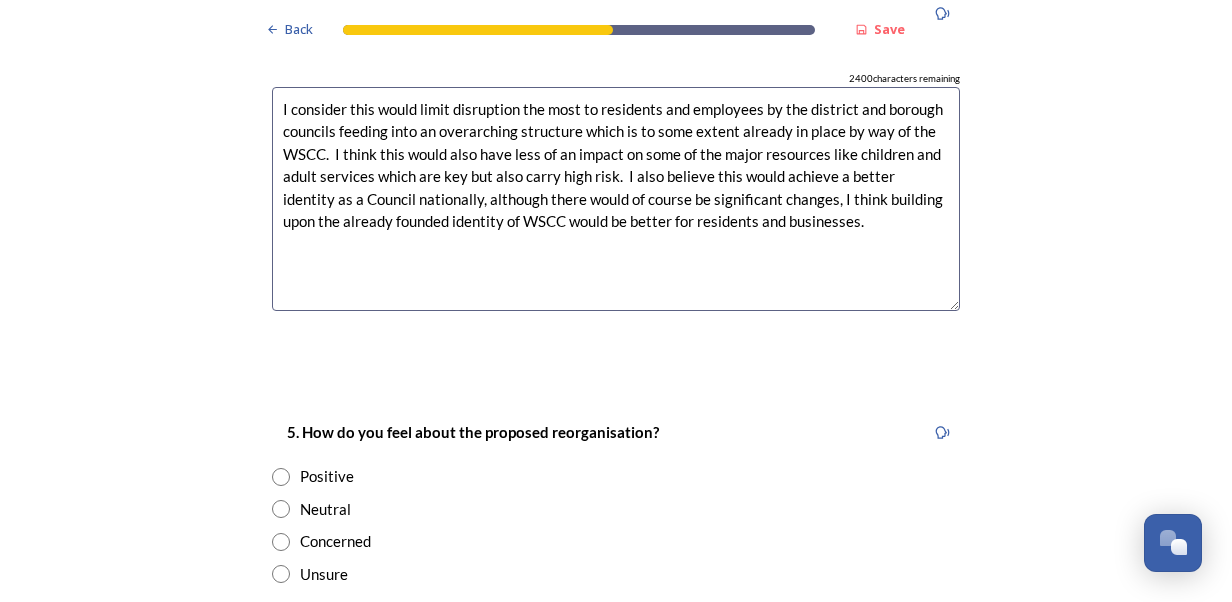 scroll, scrollTop: 3200, scrollLeft: 0, axis: vertical 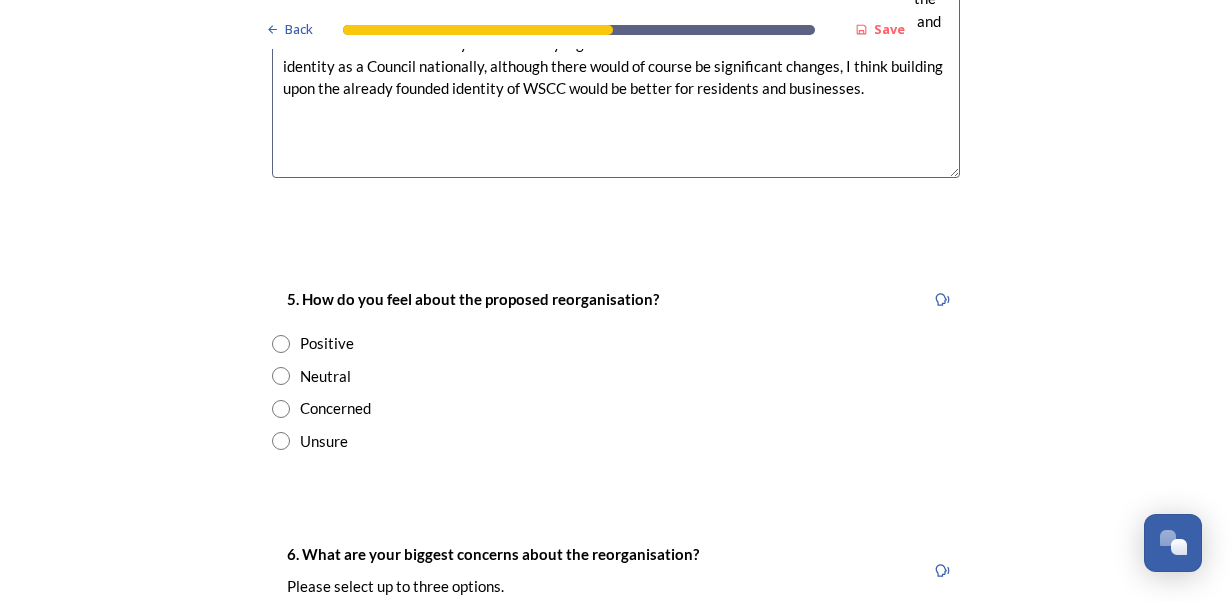 type on "I consider this would limit disruption the most to residents and employees by the district and borough councils feeding into an overarching structure which is to some extent already in place by way of the WSCC.  I think this would also have less of an impact on some of the major resources like children and adult services which are key but also carry high risk.  I also believe this would achieve a better identity as a Council nationally, although there would of course be significant changes, I think building upon the already founded identity of WSCC would be better for residents and businesses." 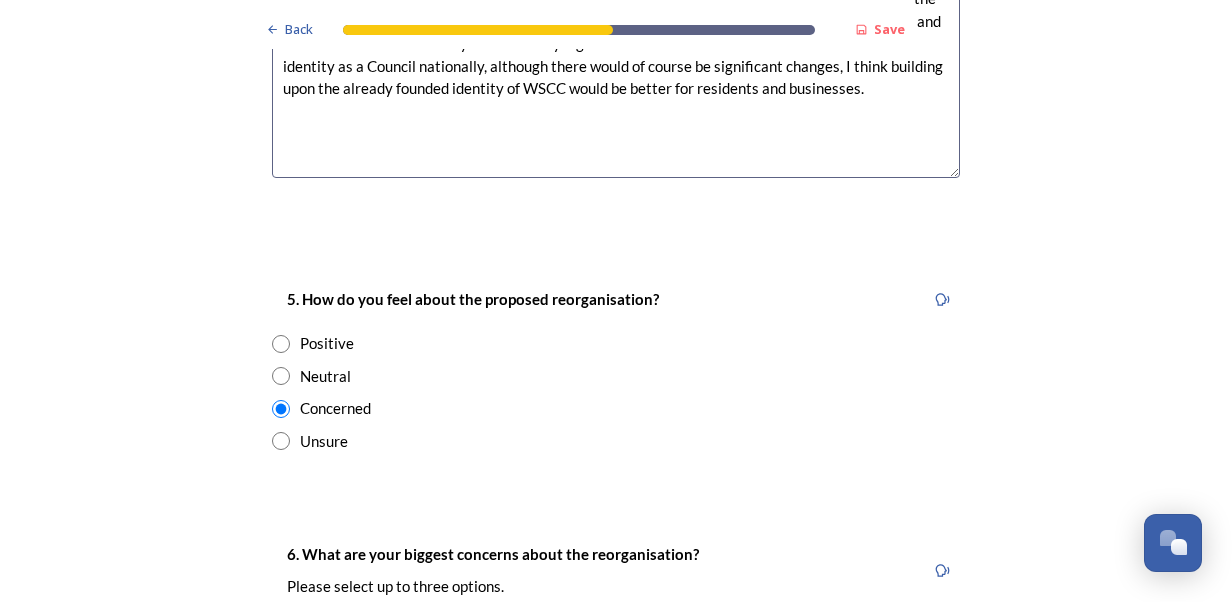 scroll, scrollTop: 3500, scrollLeft: 0, axis: vertical 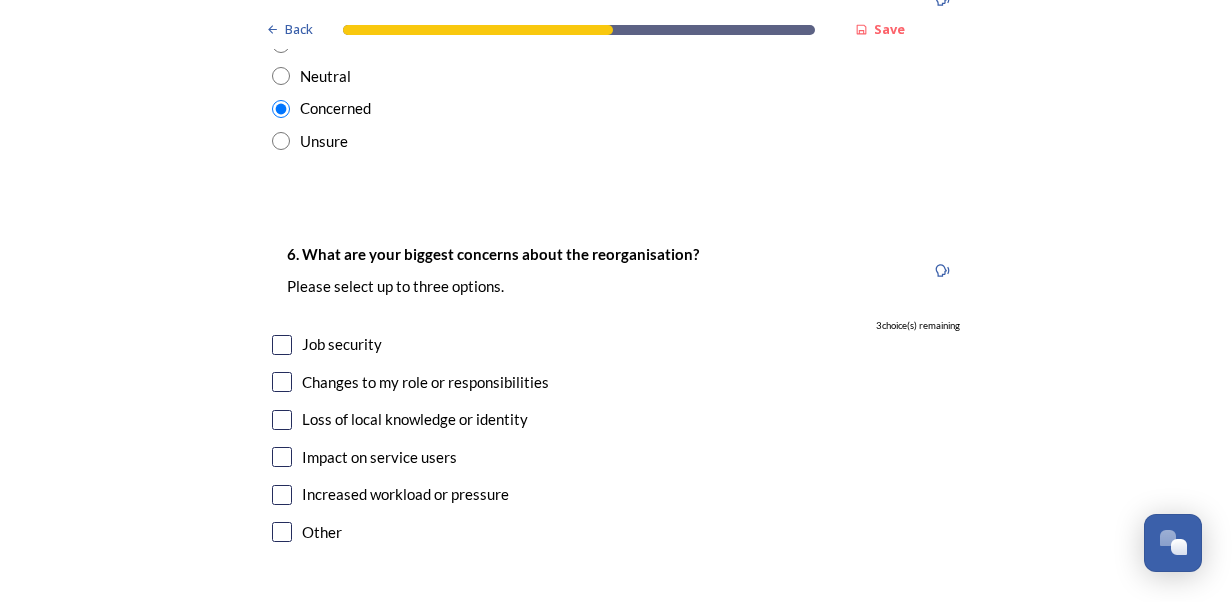 click at bounding box center (282, 345) 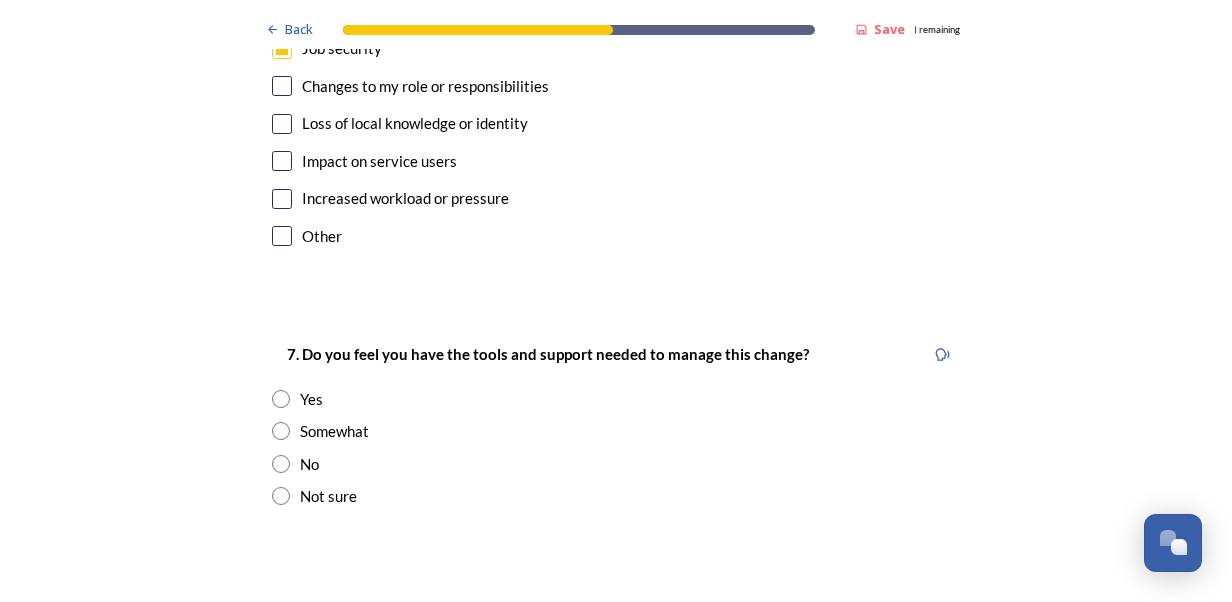 scroll, scrollTop: 3800, scrollLeft: 0, axis: vertical 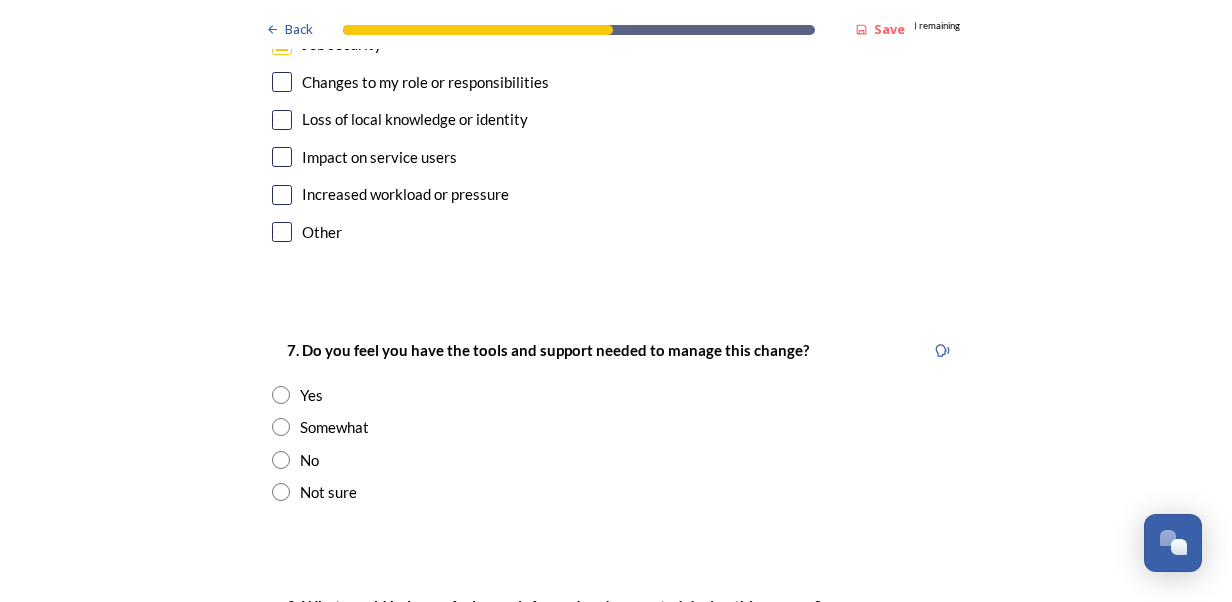 click at bounding box center [281, 427] 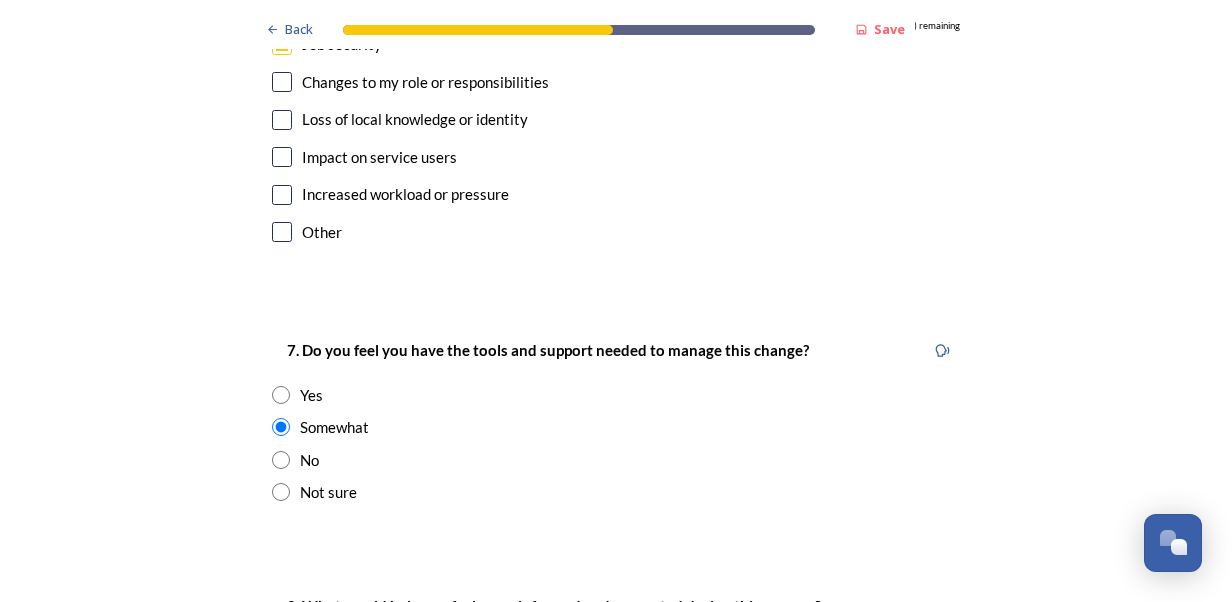 scroll, scrollTop: 4200, scrollLeft: 0, axis: vertical 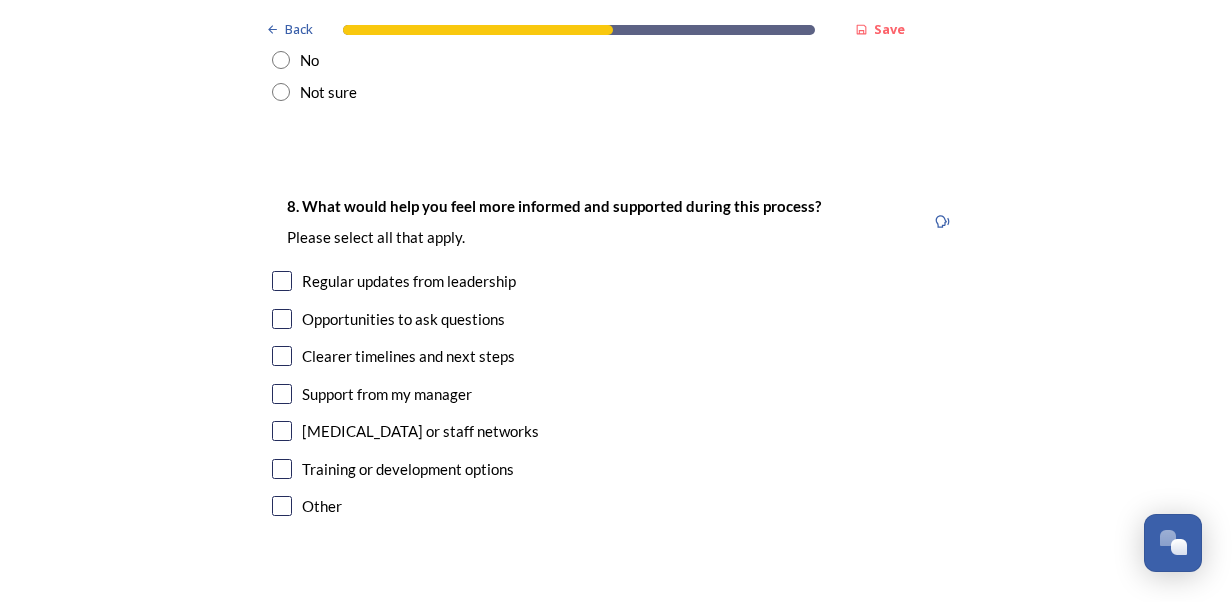 click at bounding box center [282, 281] 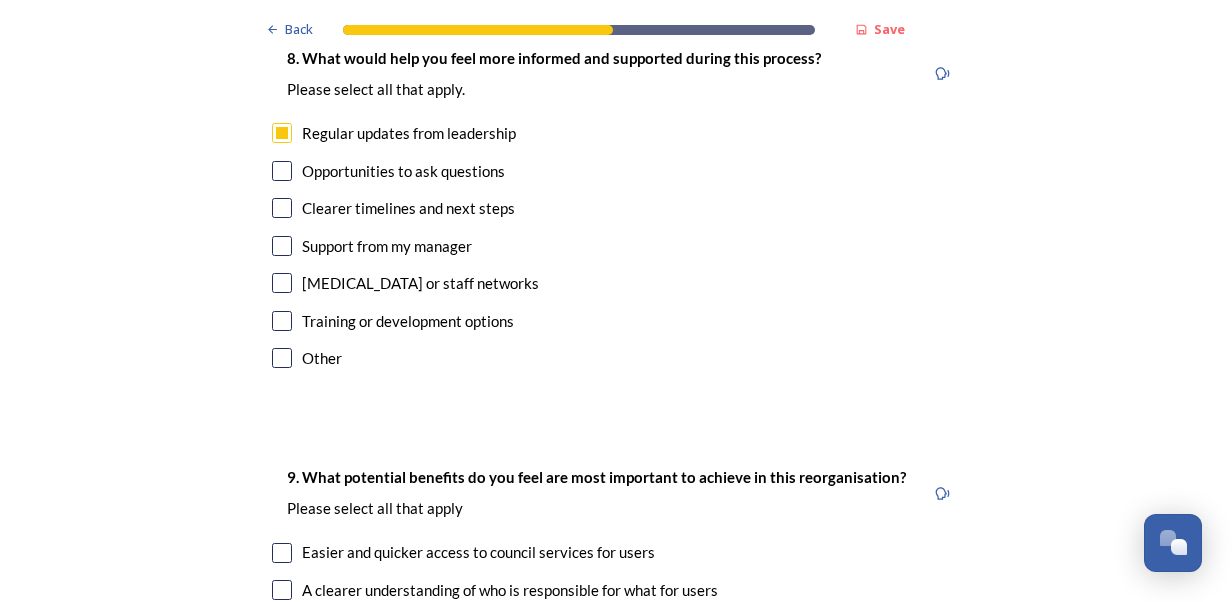 scroll, scrollTop: 4200, scrollLeft: 0, axis: vertical 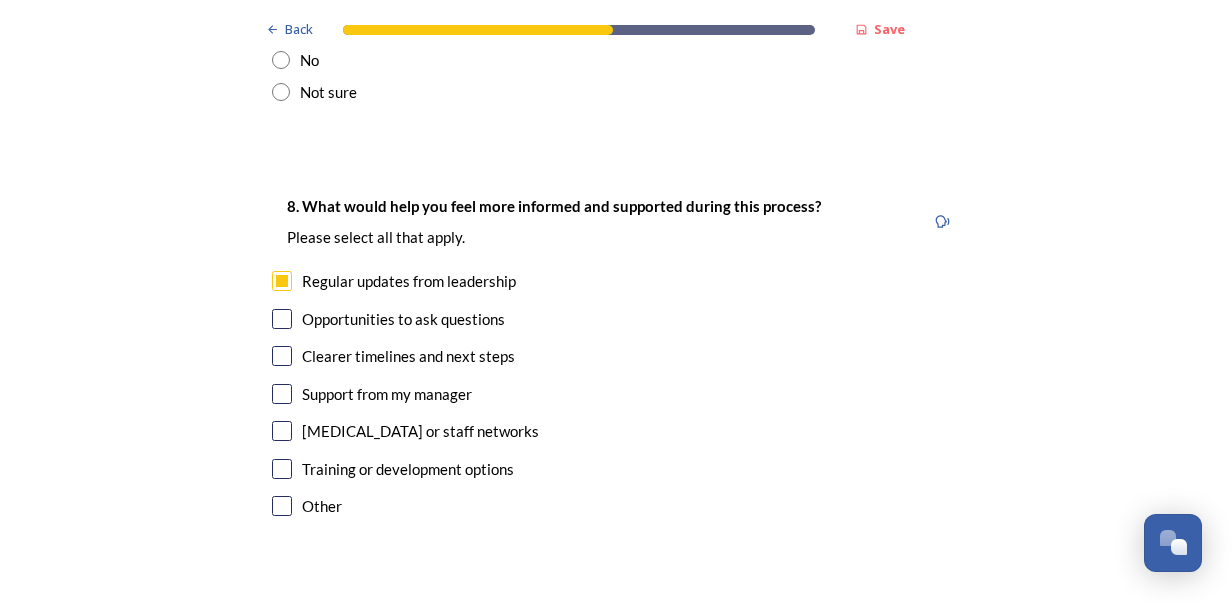 click at bounding box center (282, 319) 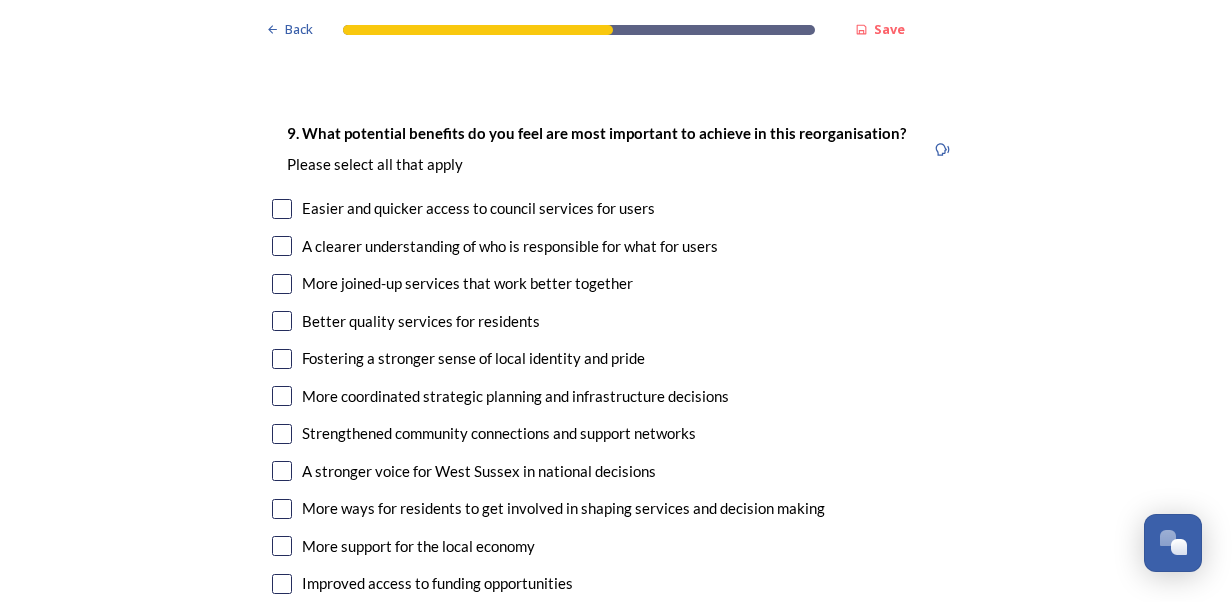 scroll, scrollTop: 4700, scrollLeft: 0, axis: vertical 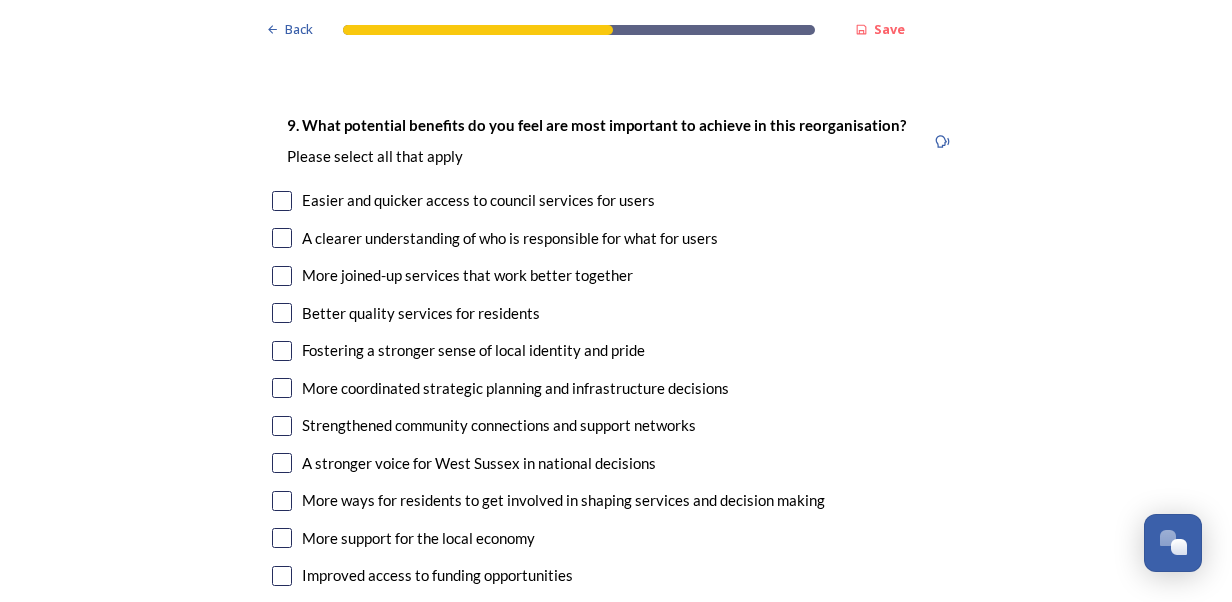 click at bounding box center [282, 313] 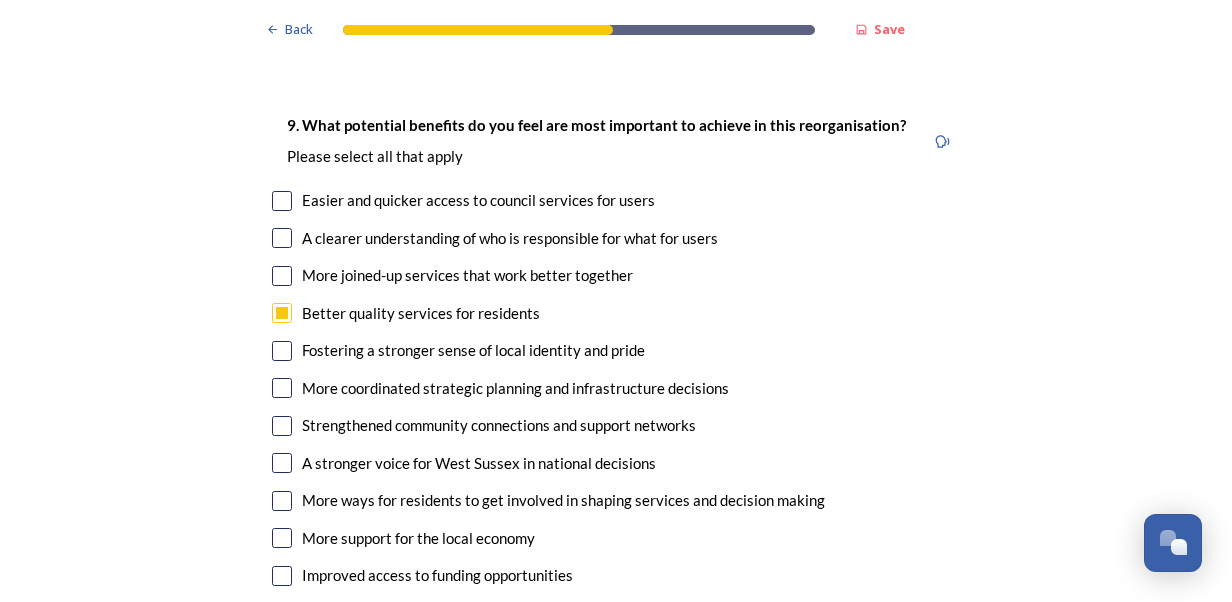 click at bounding box center (282, 388) 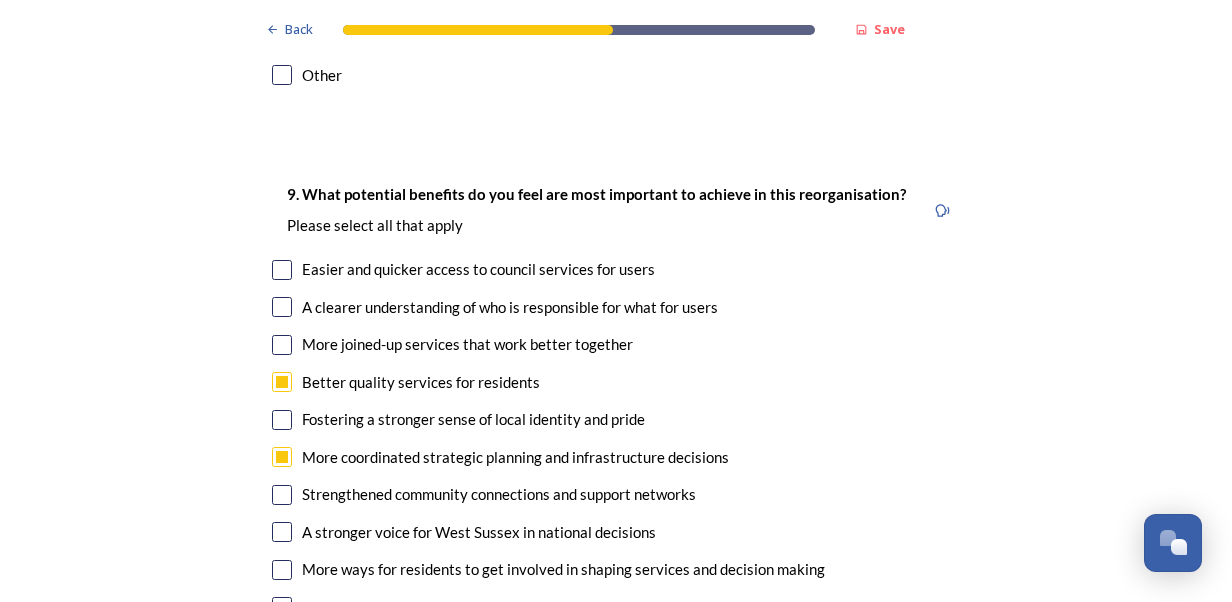 click on "9. What potential benefits do you feel are most important to achieve in this reorganisation? ﻿Please select all that apply Easier and quicker access to council services for users A clearer understanding of who is responsible for what for users More joined-up services that work better together Better quality services for residents Fostering a stronger sense of local identity and pride More coordinated strategic planning and infrastructure decisions  Strengthened community connections and support networks A stronger voice for [GEOGRAPHIC_DATA] in national decisions More ways for residents to get involved in shaping services and decision making More support for the local economy Improved access to funding opportunities Other" at bounding box center [616, 440] 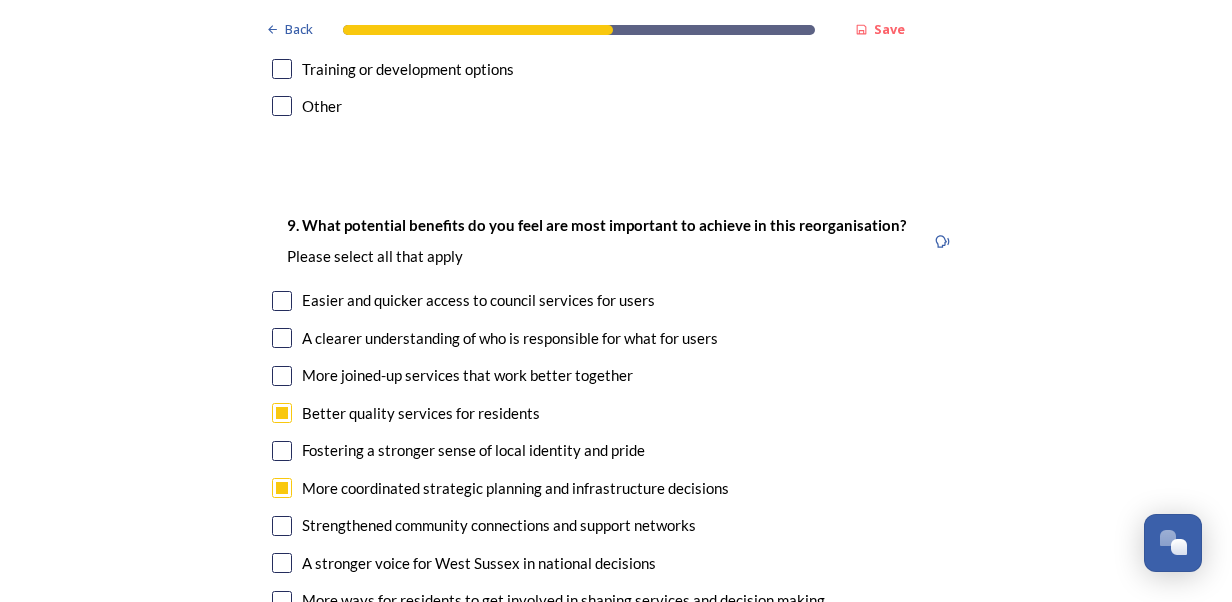 click at bounding box center [282, 563] 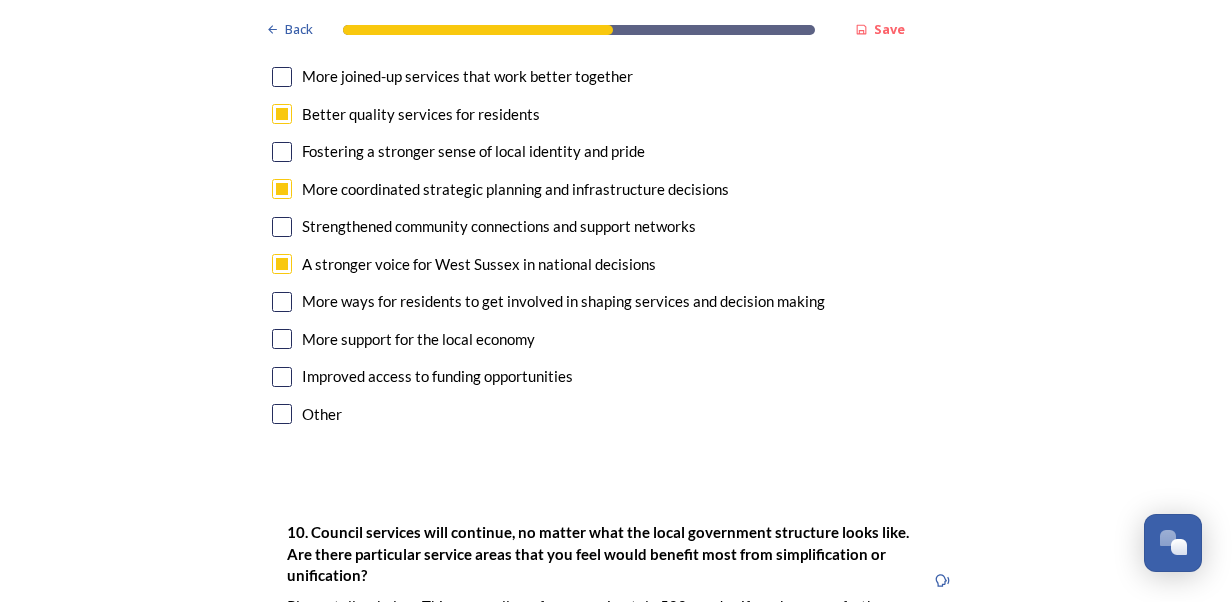 scroll, scrollTop: 4900, scrollLeft: 0, axis: vertical 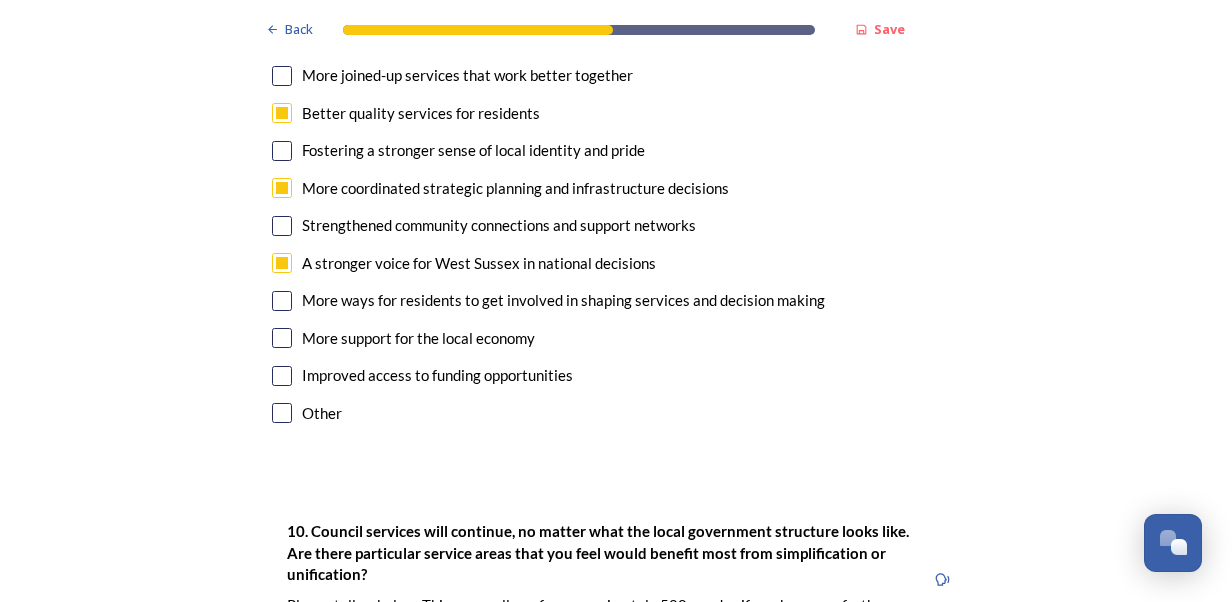 click at bounding box center [282, 376] 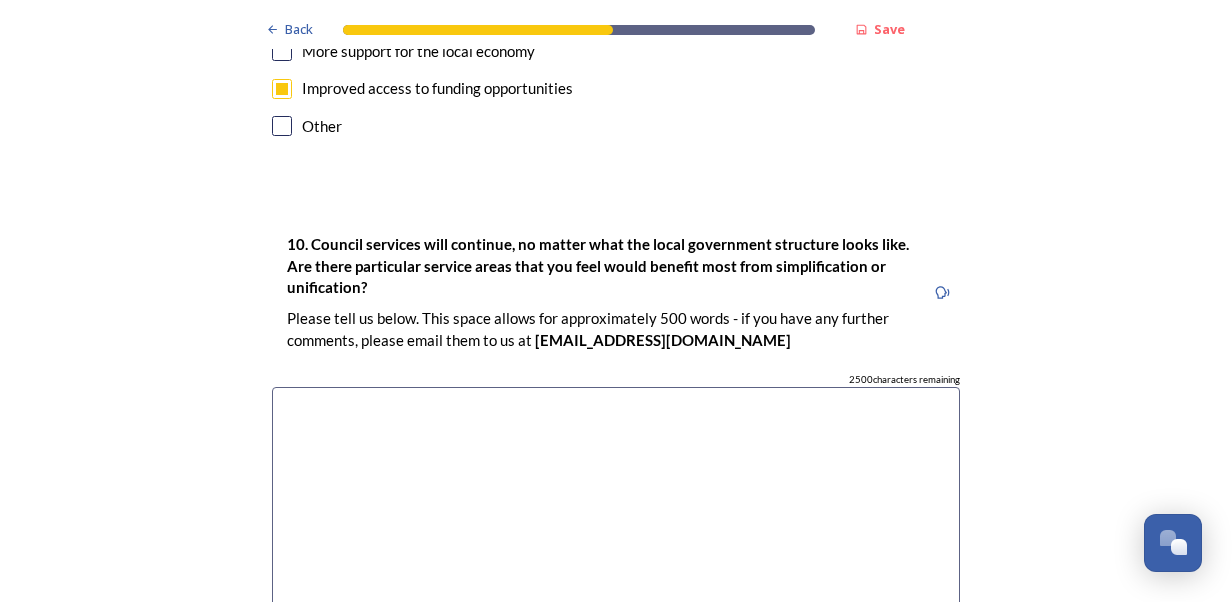 scroll, scrollTop: 5200, scrollLeft: 0, axis: vertical 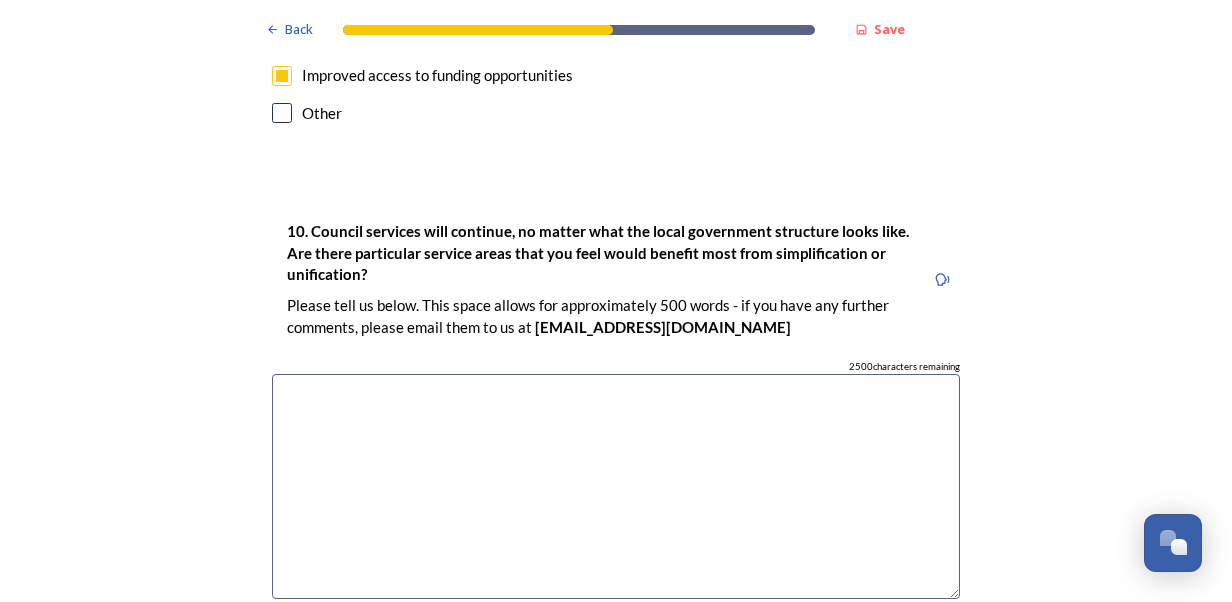 click at bounding box center [616, 486] 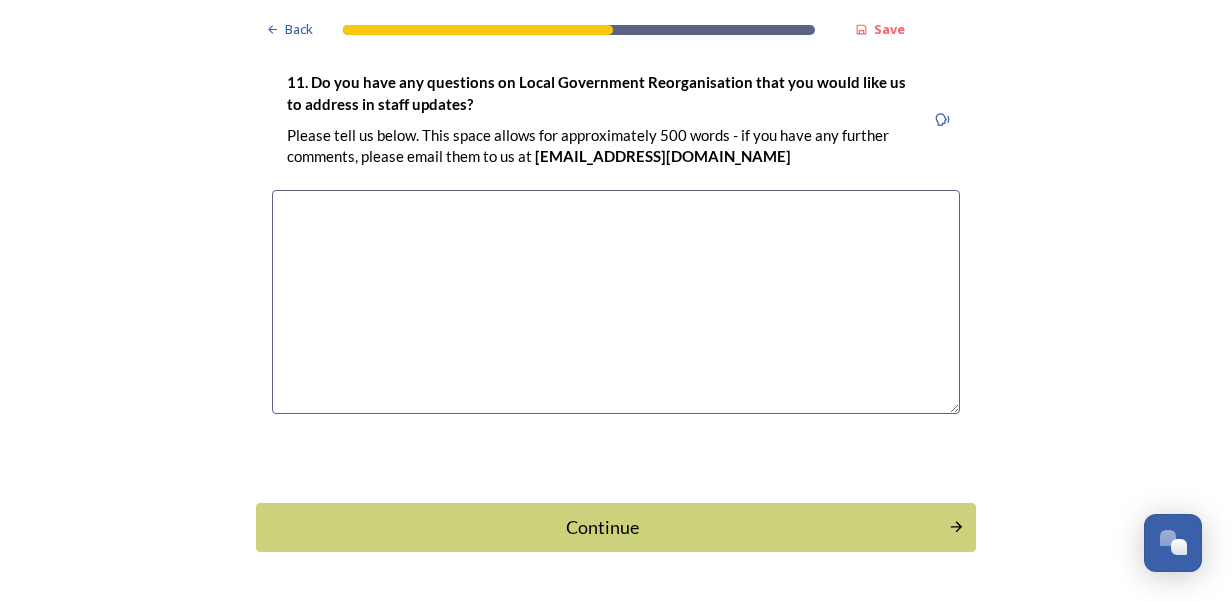 scroll, scrollTop: 5842, scrollLeft: 0, axis: vertical 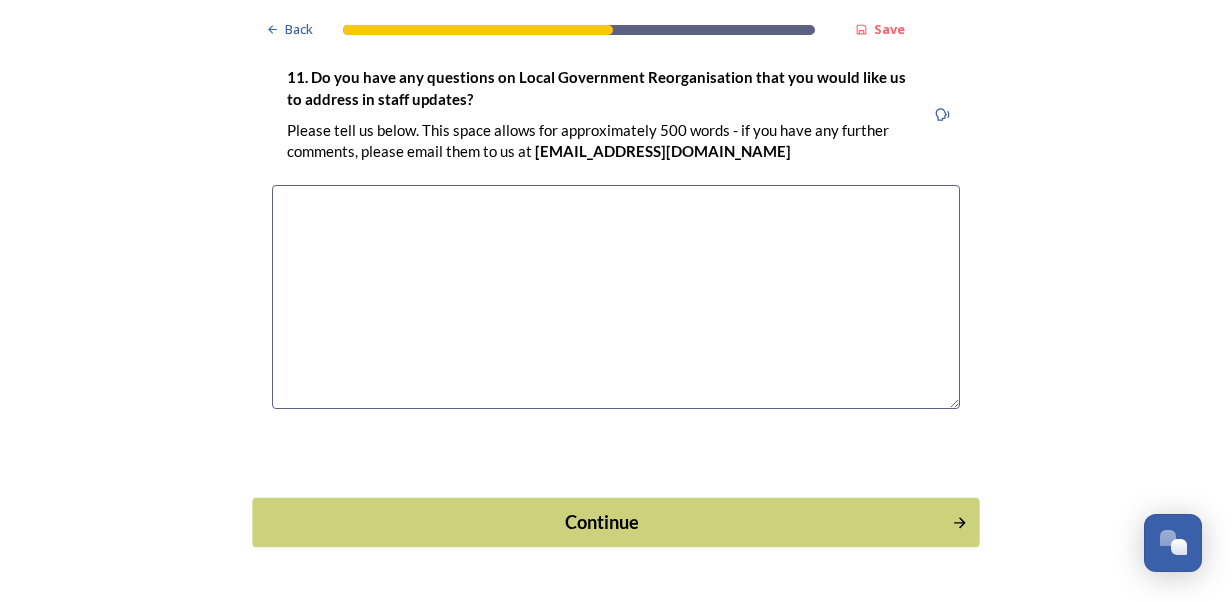 click on "Continue" at bounding box center [602, 522] 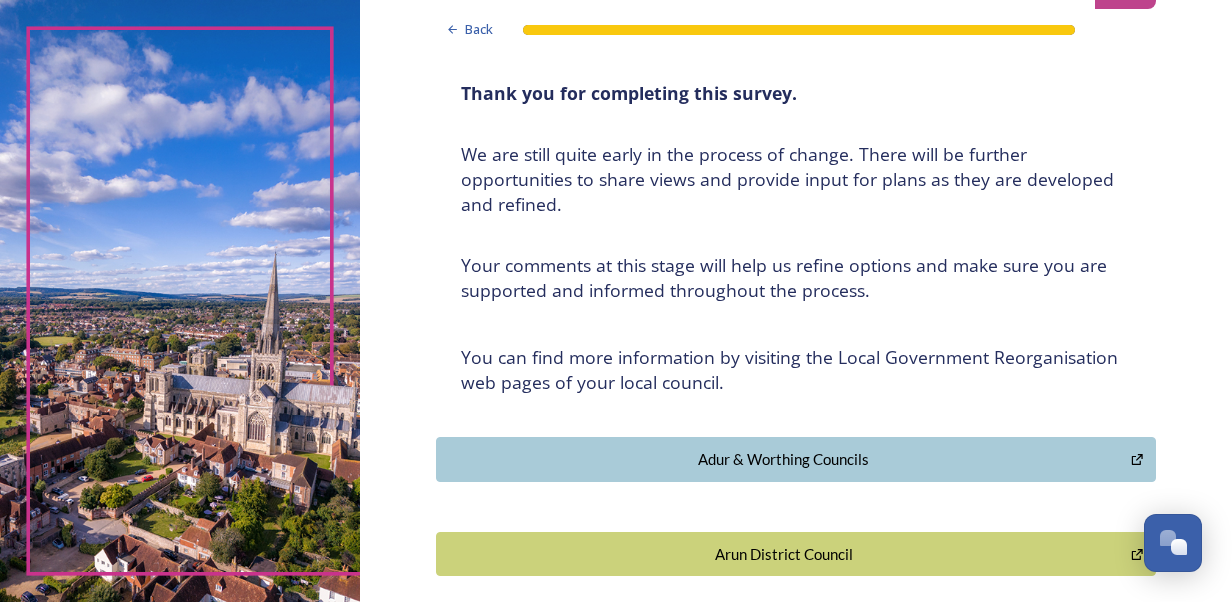 scroll, scrollTop: 300, scrollLeft: 0, axis: vertical 